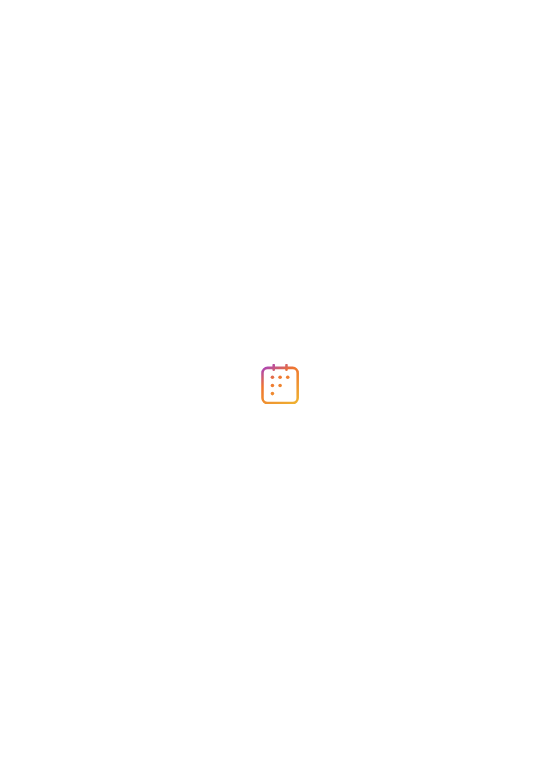 scroll, scrollTop: 0, scrollLeft: 0, axis: both 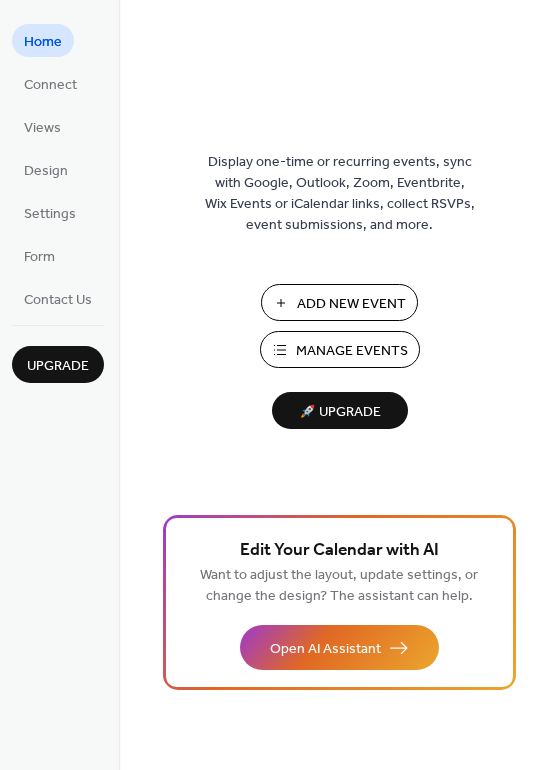 click on "Add New Event" at bounding box center [351, 304] 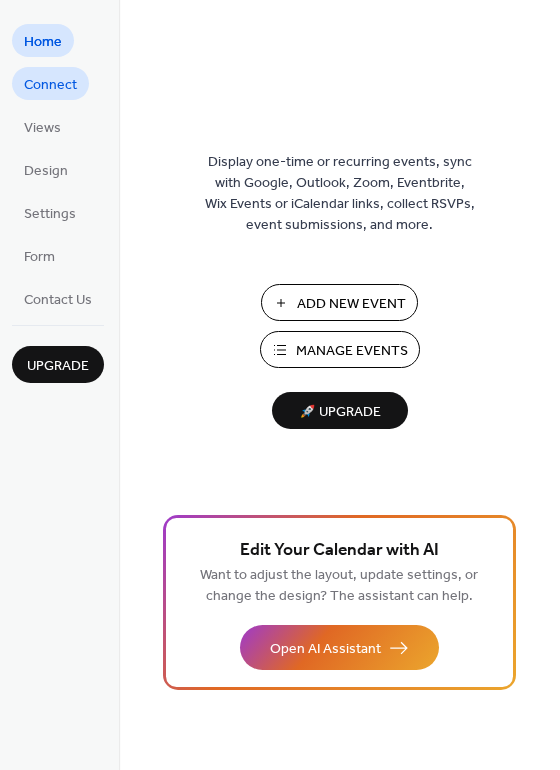 click on "Connect" at bounding box center (50, 85) 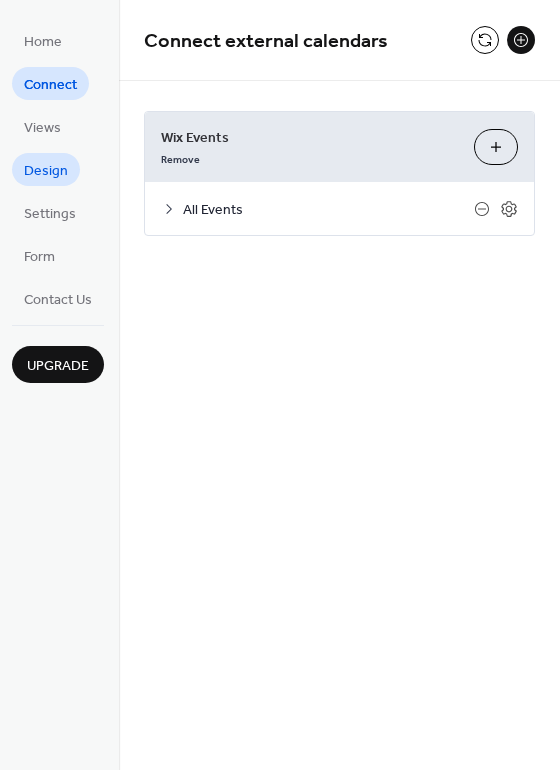 click on "Design" at bounding box center [46, 171] 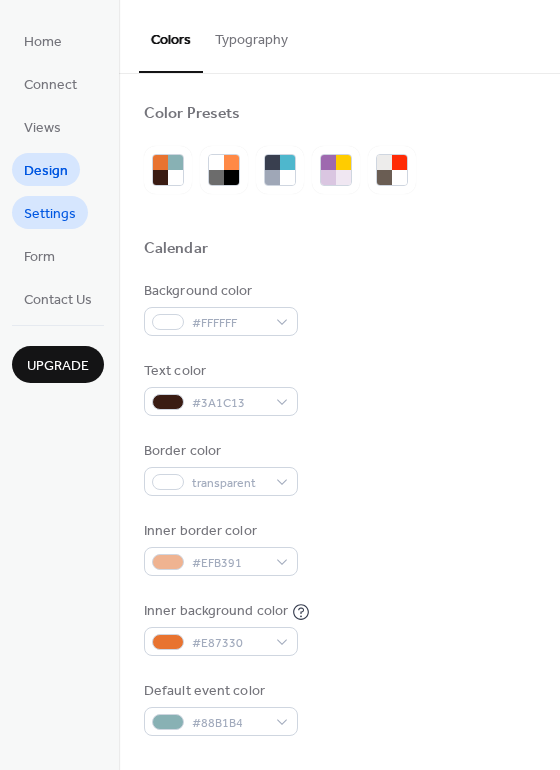 click on "Settings" at bounding box center [50, 212] 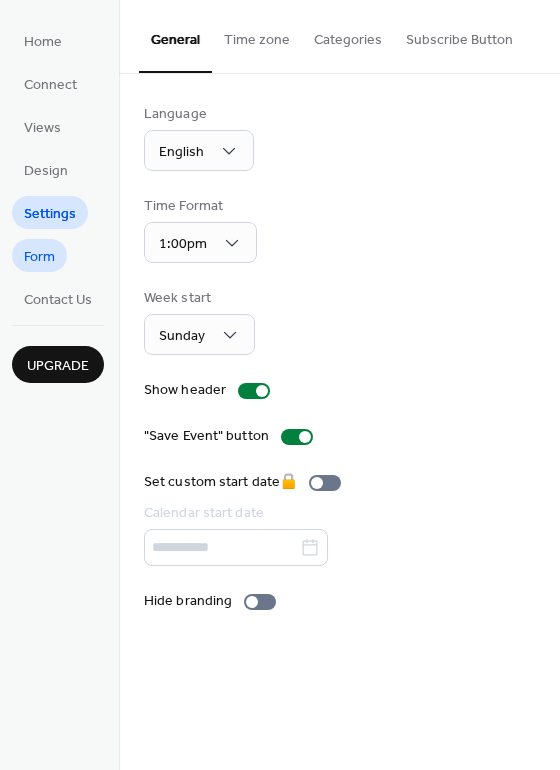 click on "Form" at bounding box center (39, 257) 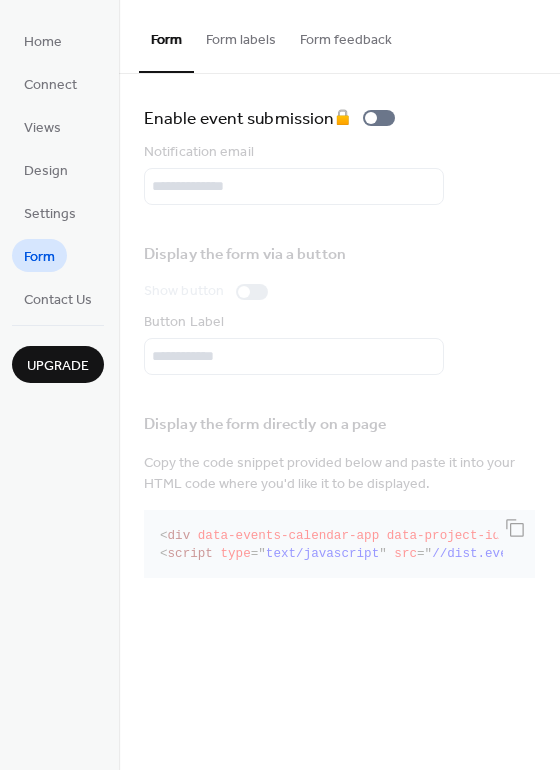 click on "Form labels" at bounding box center [241, 35] 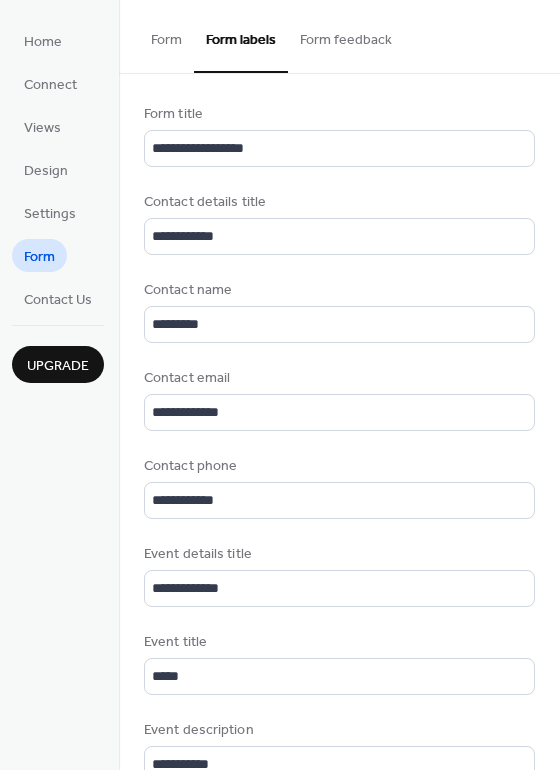 click on "Form feedback" at bounding box center (346, 35) 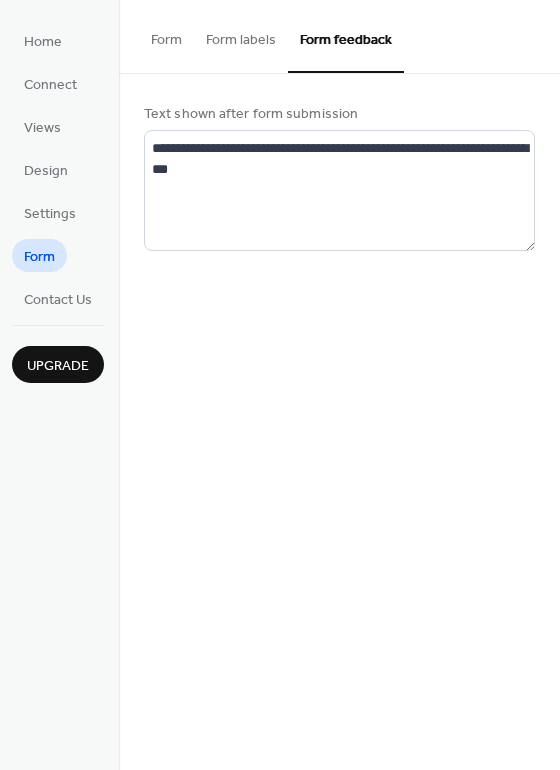 click on "Form labels" at bounding box center [241, 35] 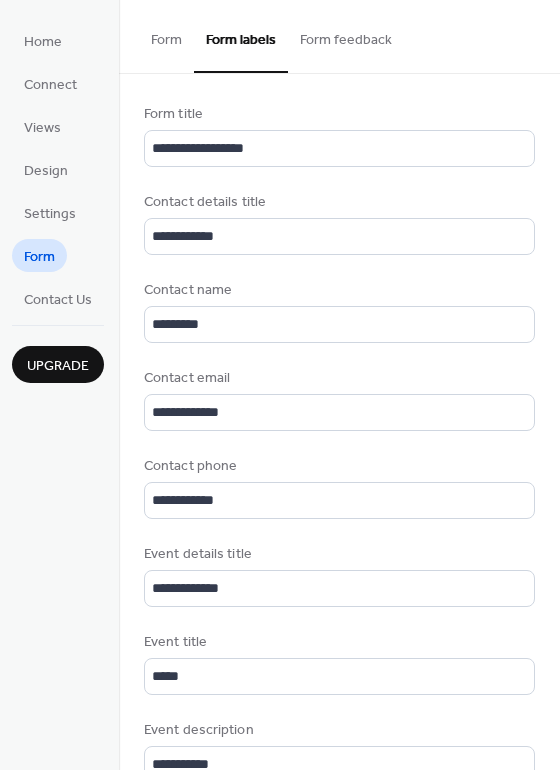 click on "Form" at bounding box center (166, 35) 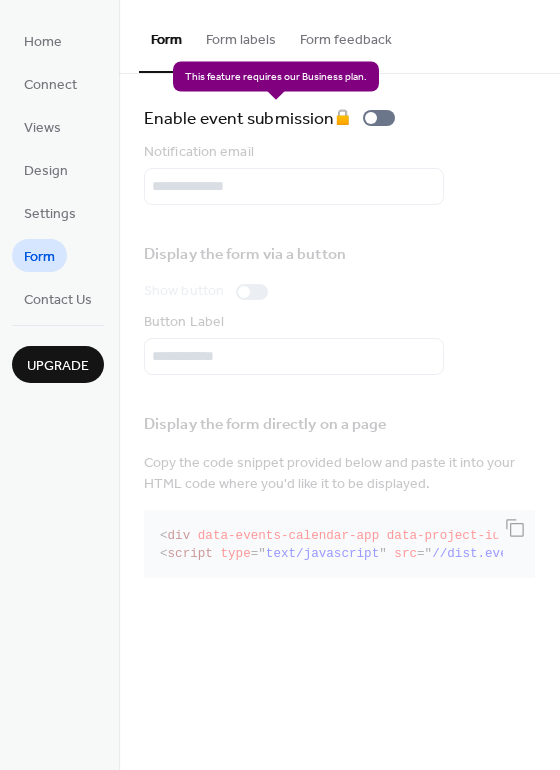 click on "Enable event submission  🔒" at bounding box center (273, 118) 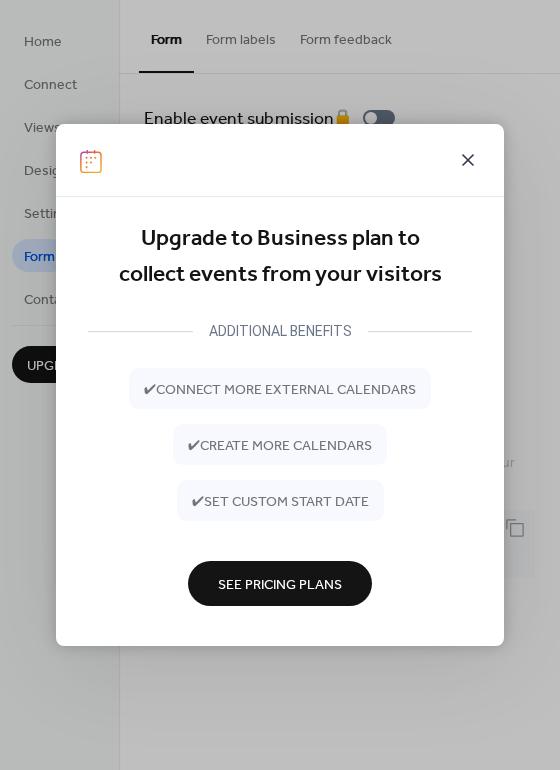click 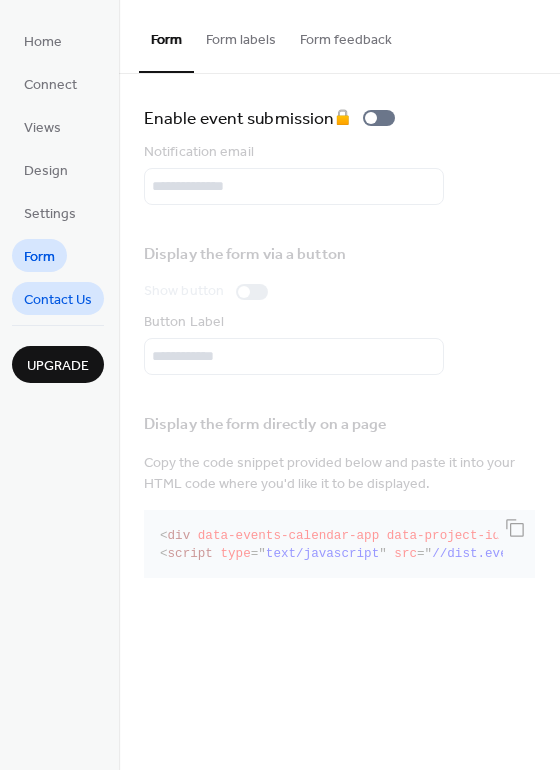 click on "Contact Us" at bounding box center (58, 300) 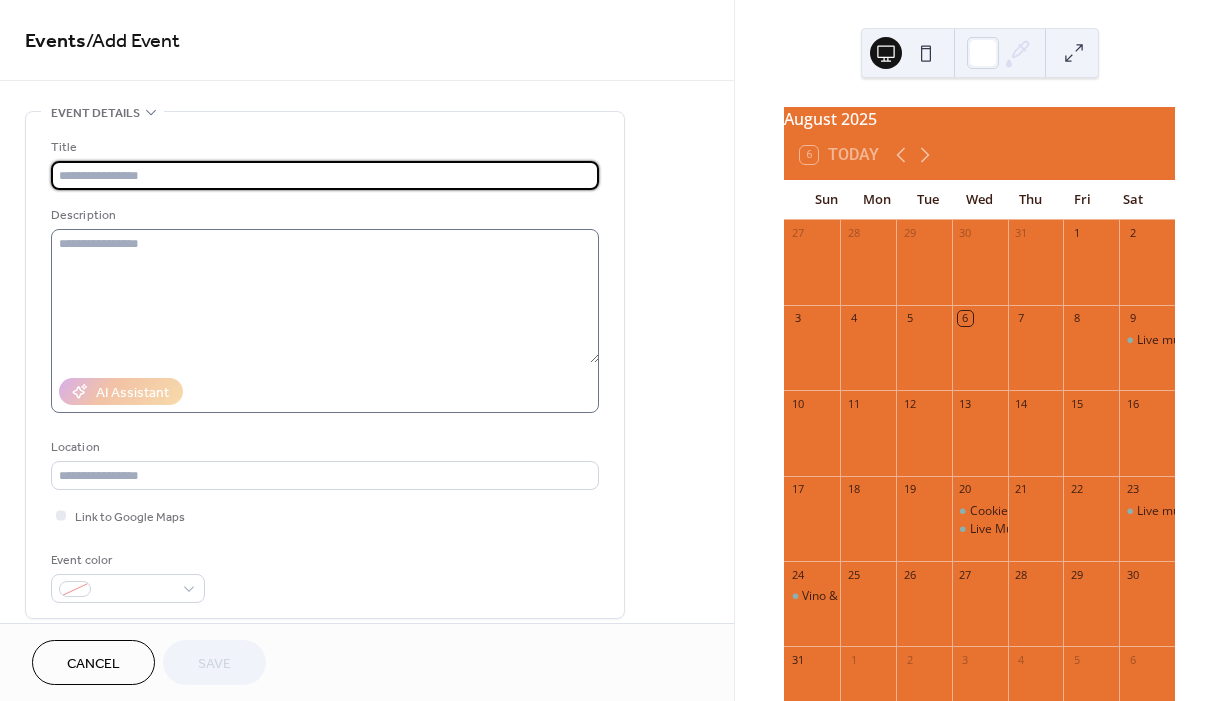 scroll, scrollTop: 0, scrollLeft: 0, axis: both 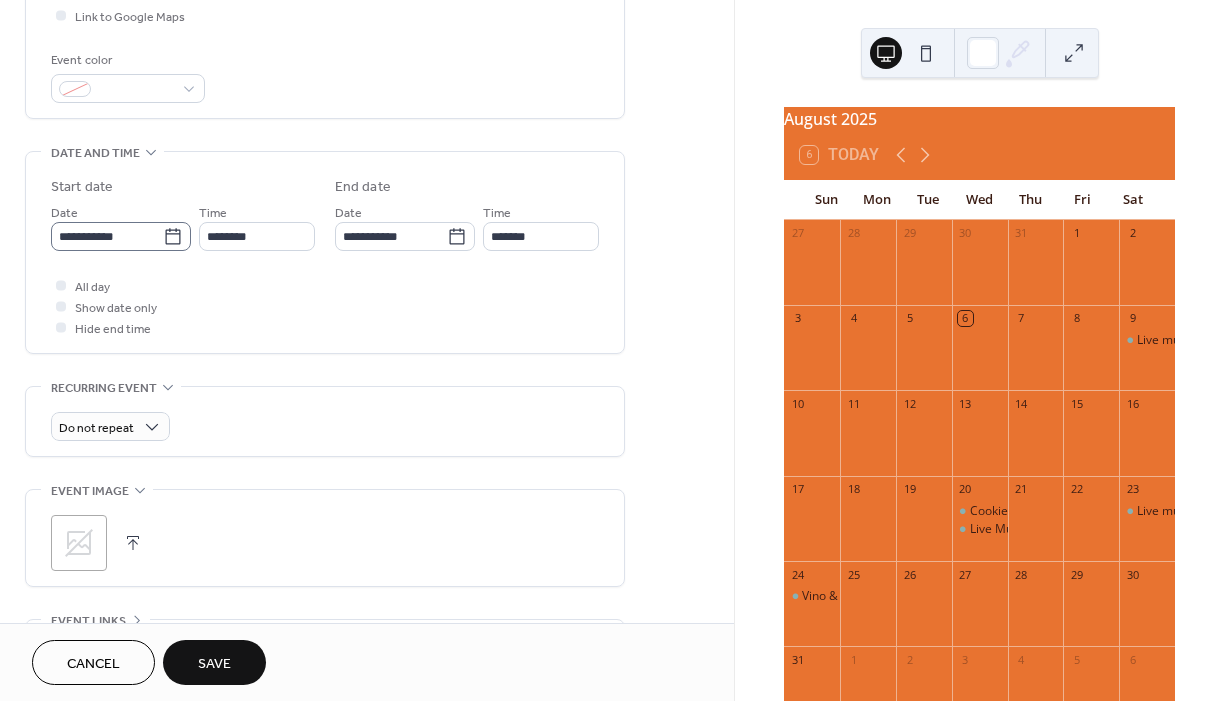 type on "**********" 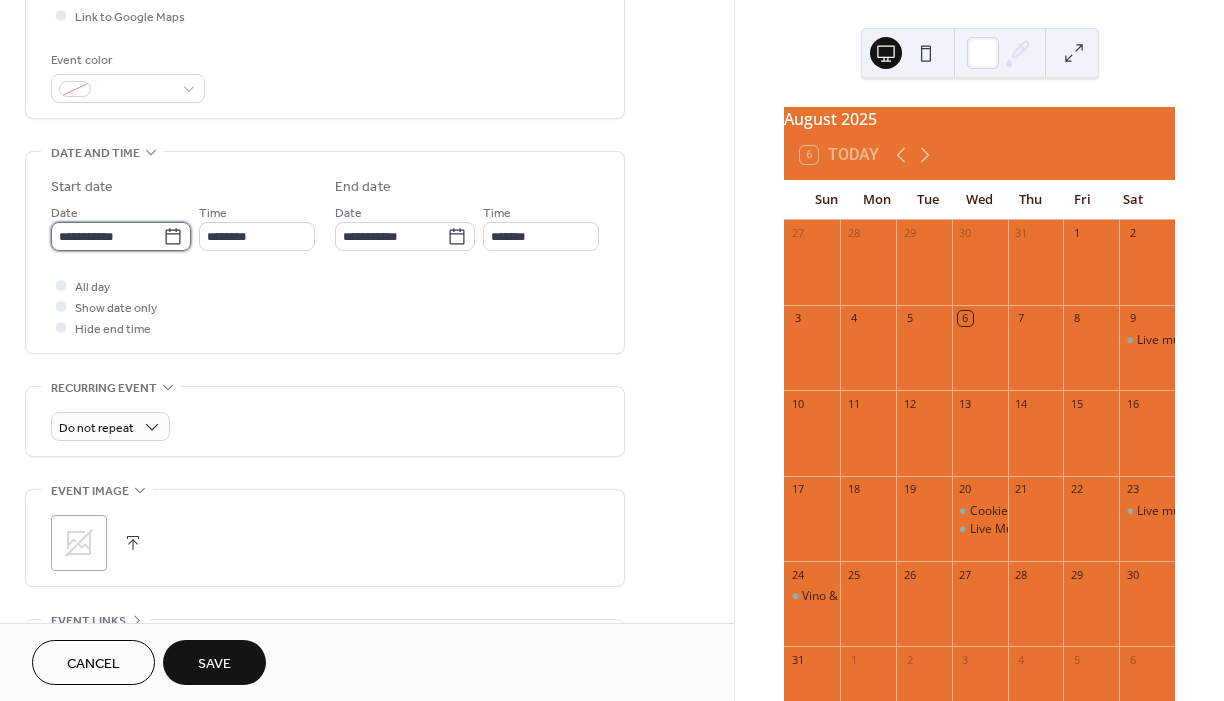 click on "**********" at bounding box center (107, 236) 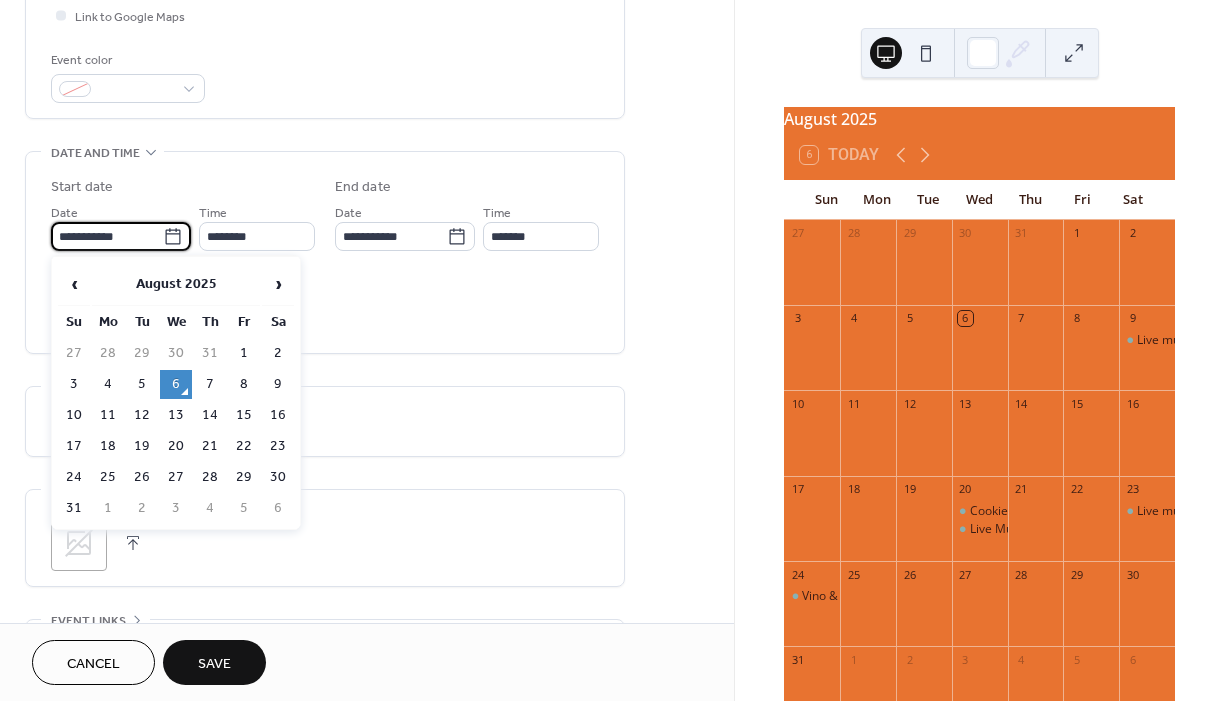 click on "9" at bounding box center (278, 384) 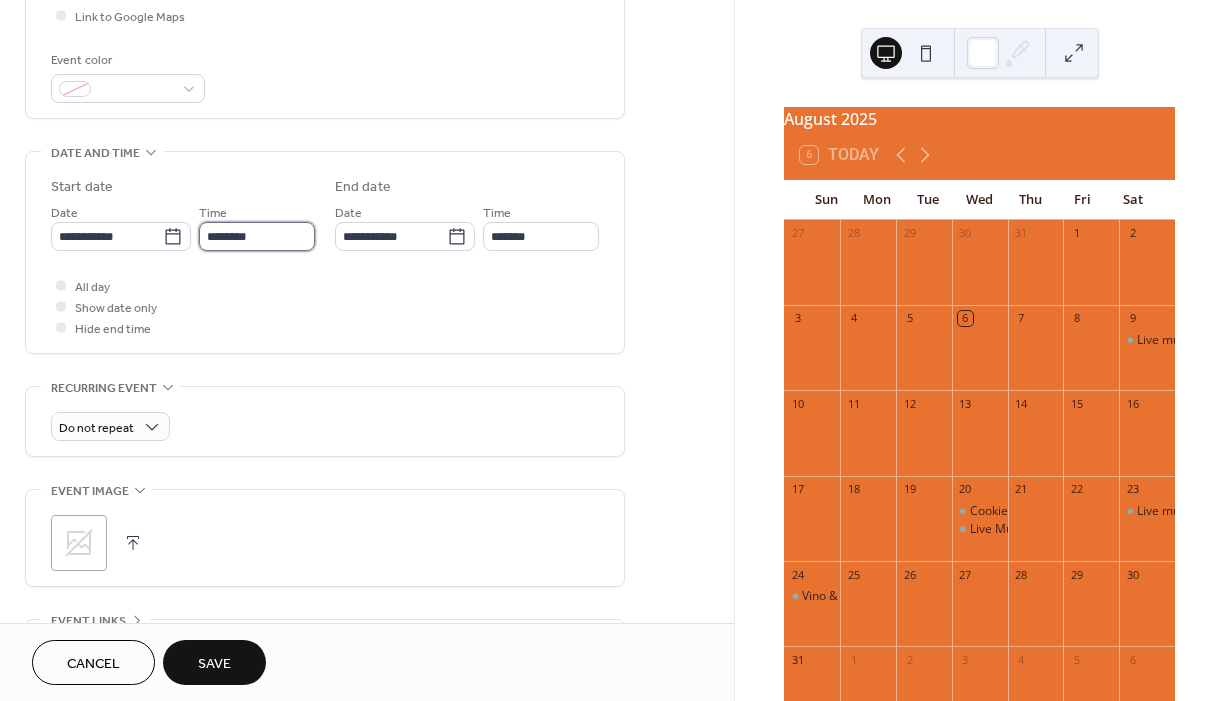 click on "********" at bounding box center [257, 236] 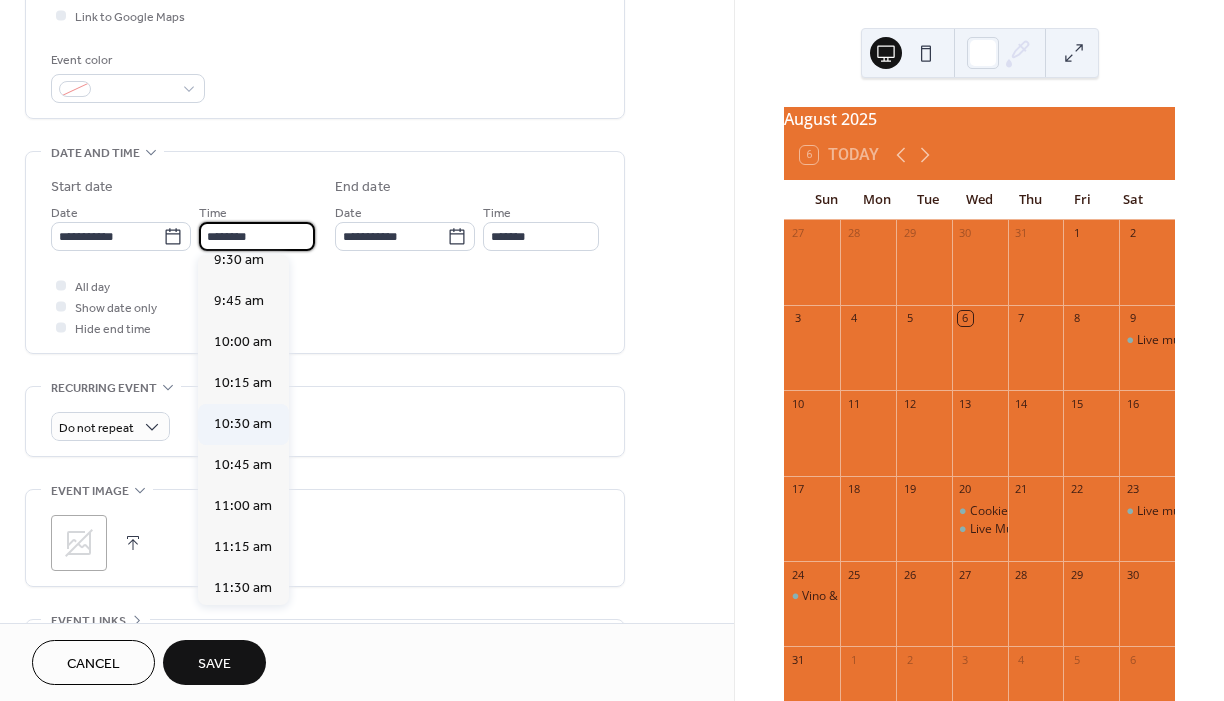 scroll, scrollTop: 1544, scrollLeft: 0, axis: vertical 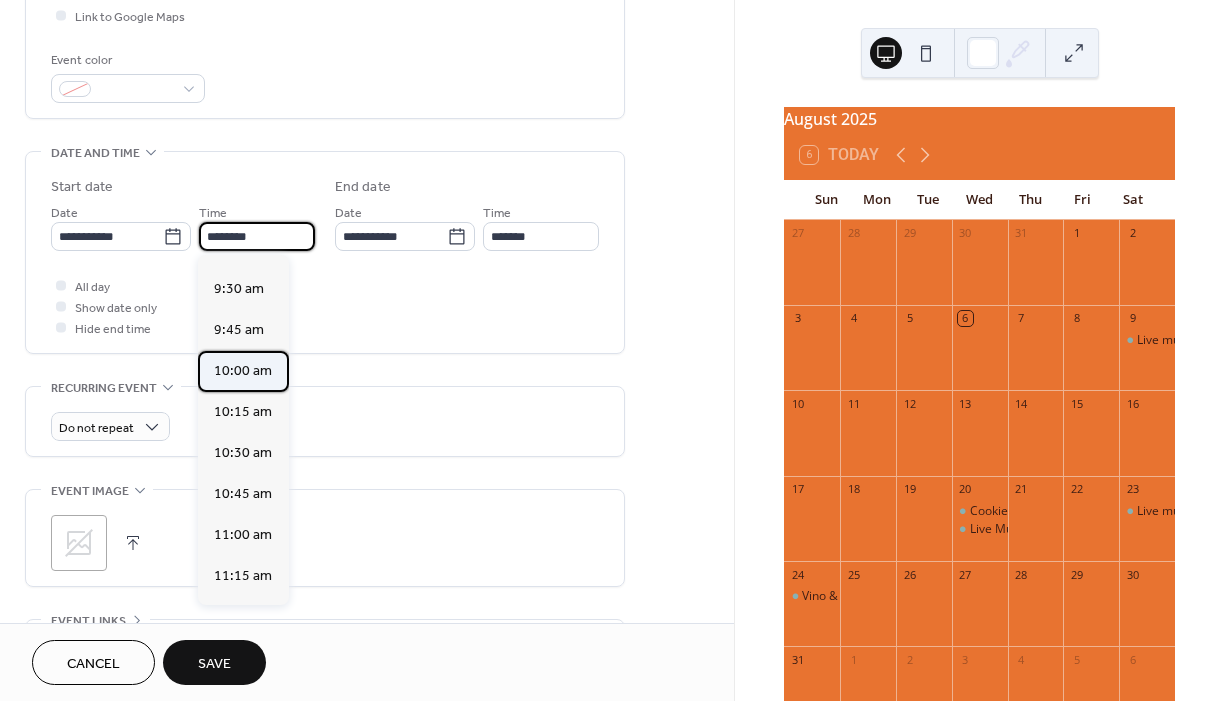click on "10:00 am" at bounding box center [243, 371] 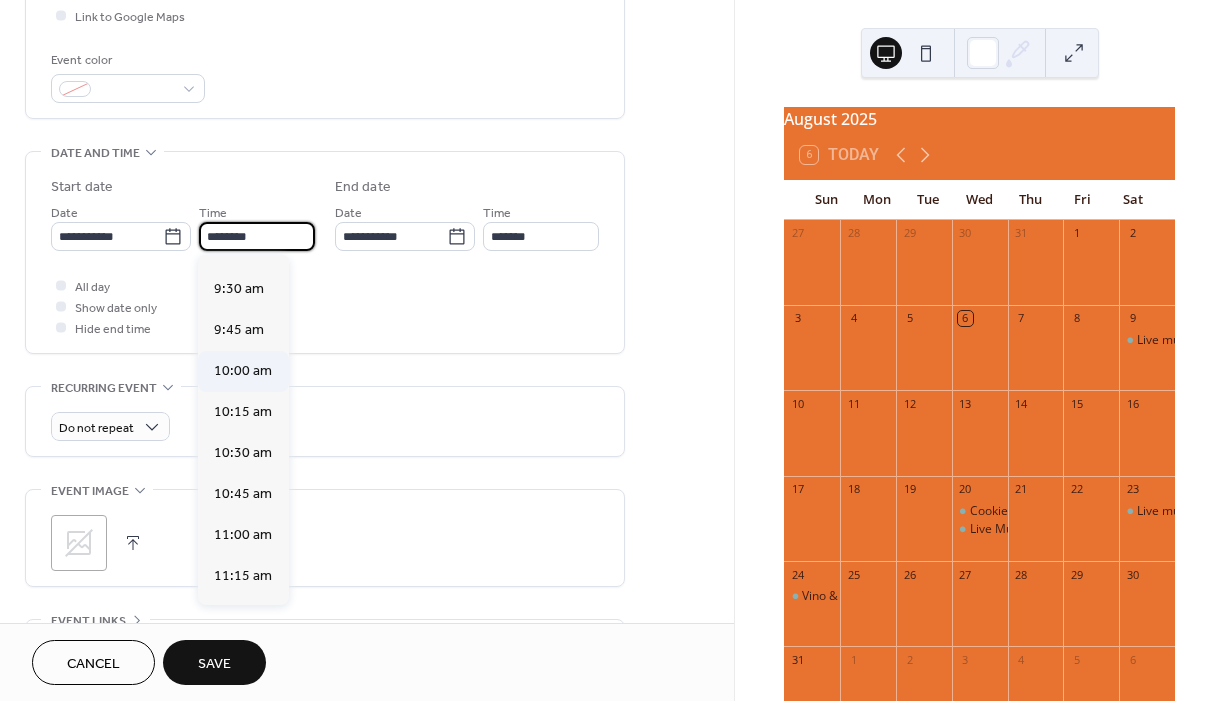 type on "********" 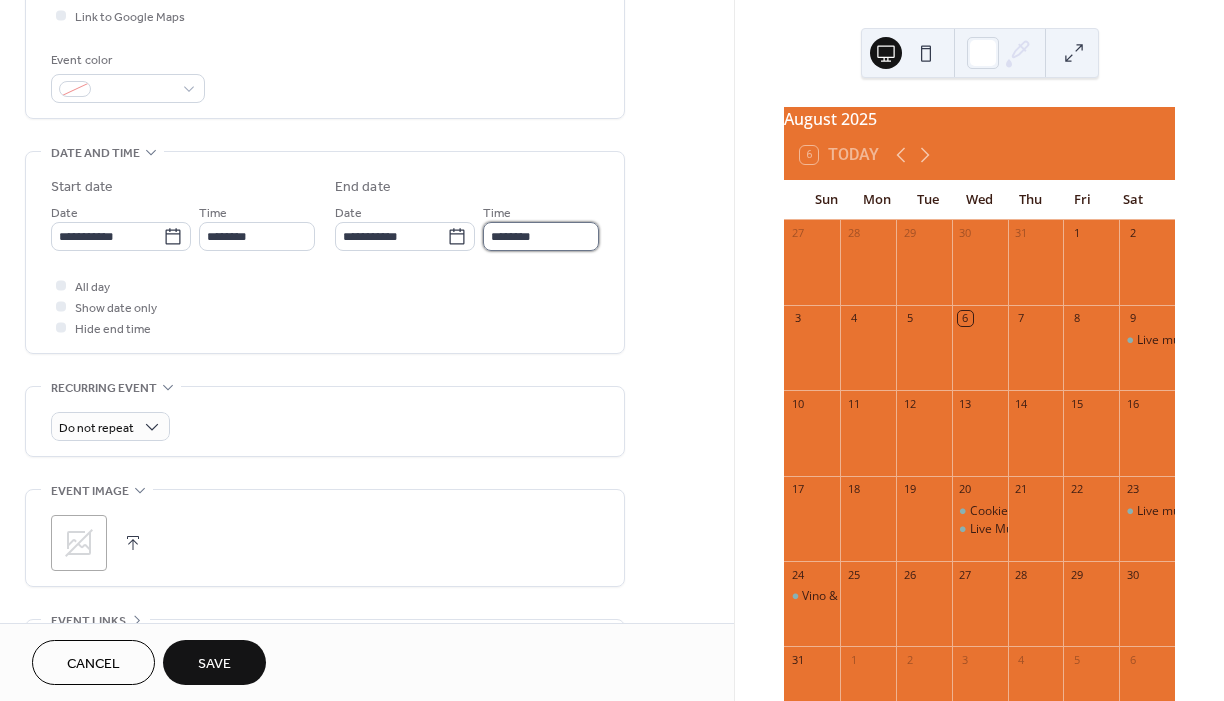 click on "********" at bounding box center (541, 236) 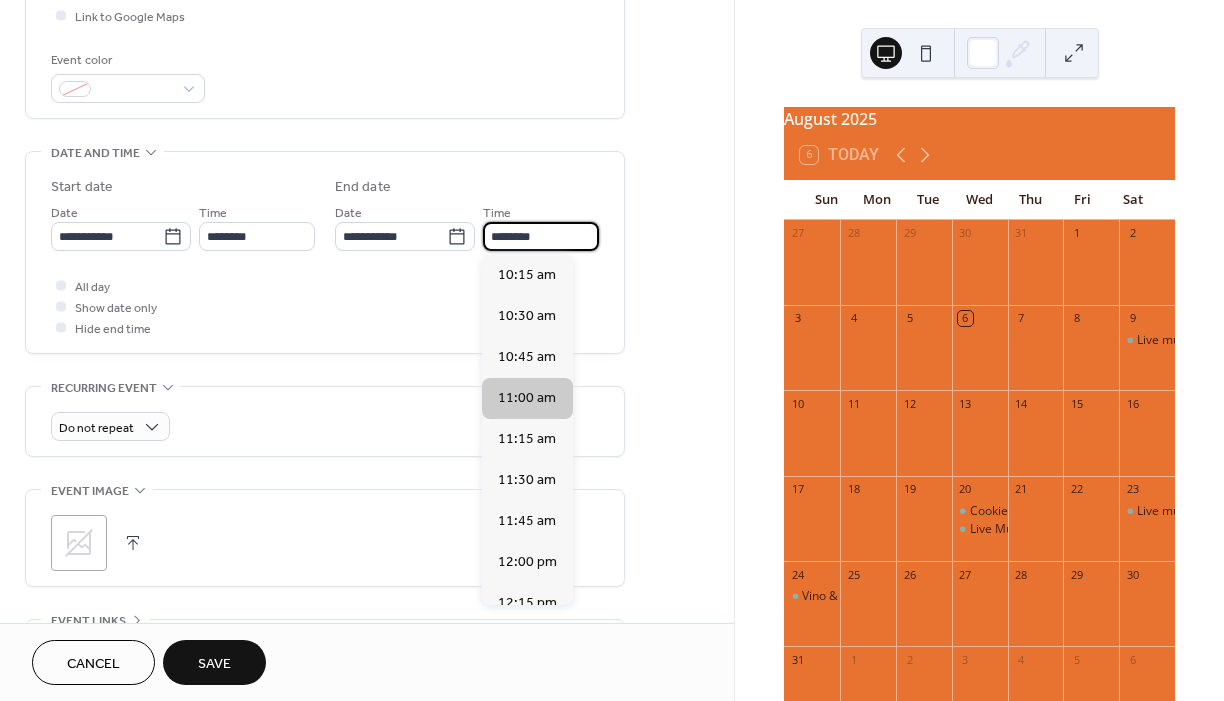 scroll, scrollTop: 100, scrollLeft: 0, axis: vertical 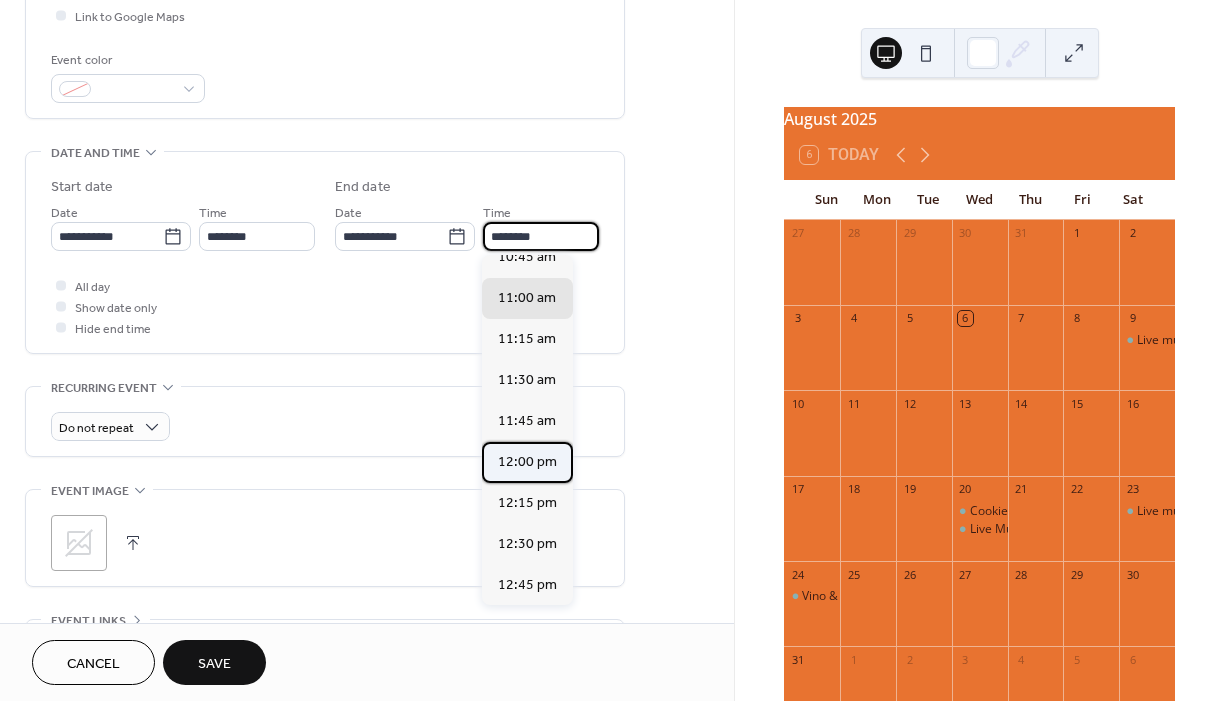 click on "12:00 pm" at bounding box center [527, 462] 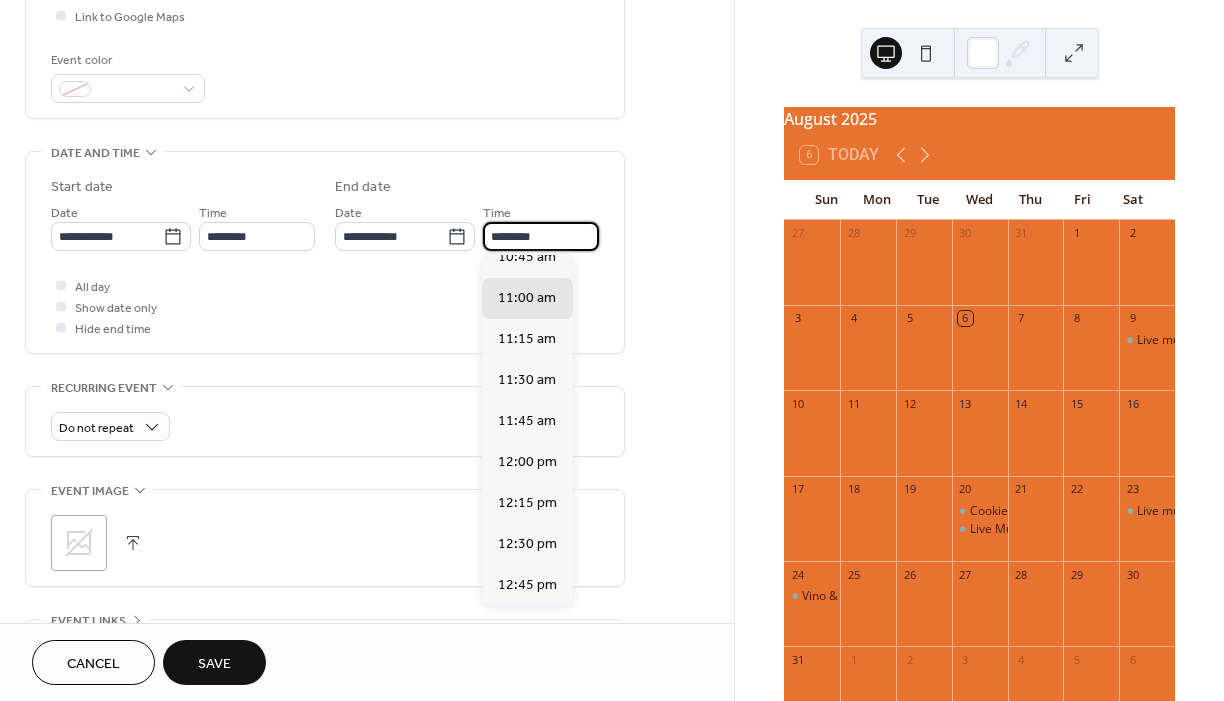 type on "********" 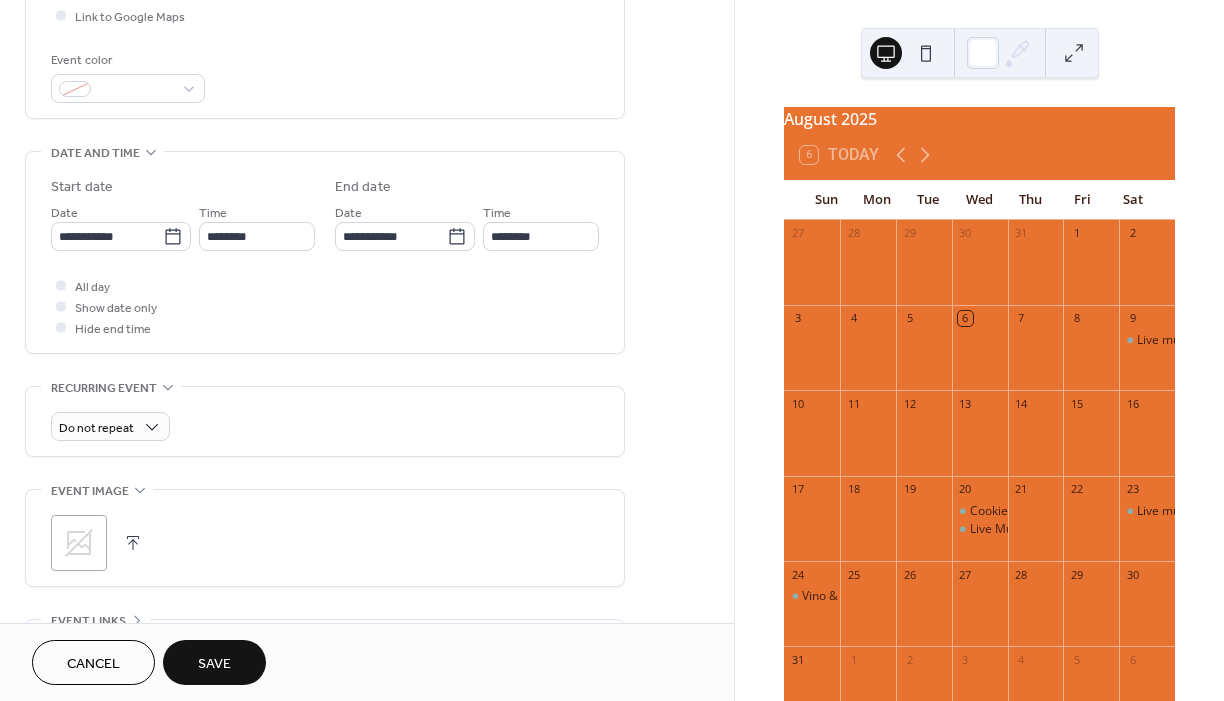 scroll, scrollTop: 600, scrollLeft: 0, axis: vertical 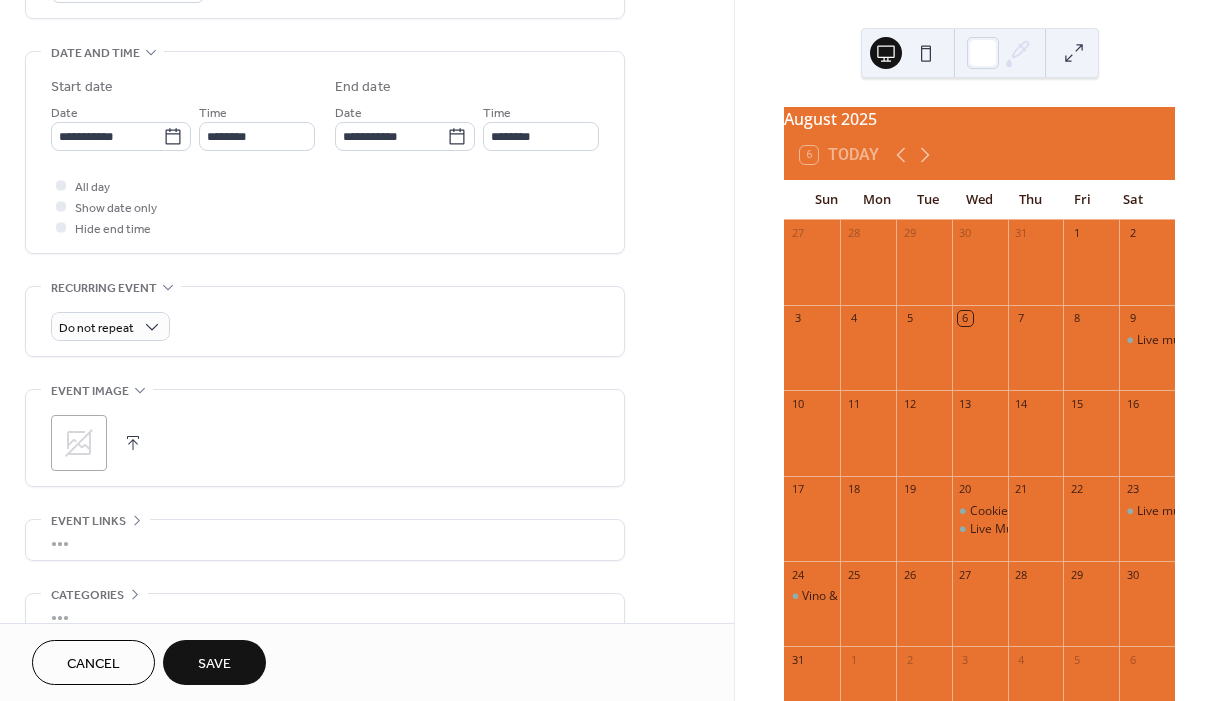 click on "Save" at bounding box center [214, 664] 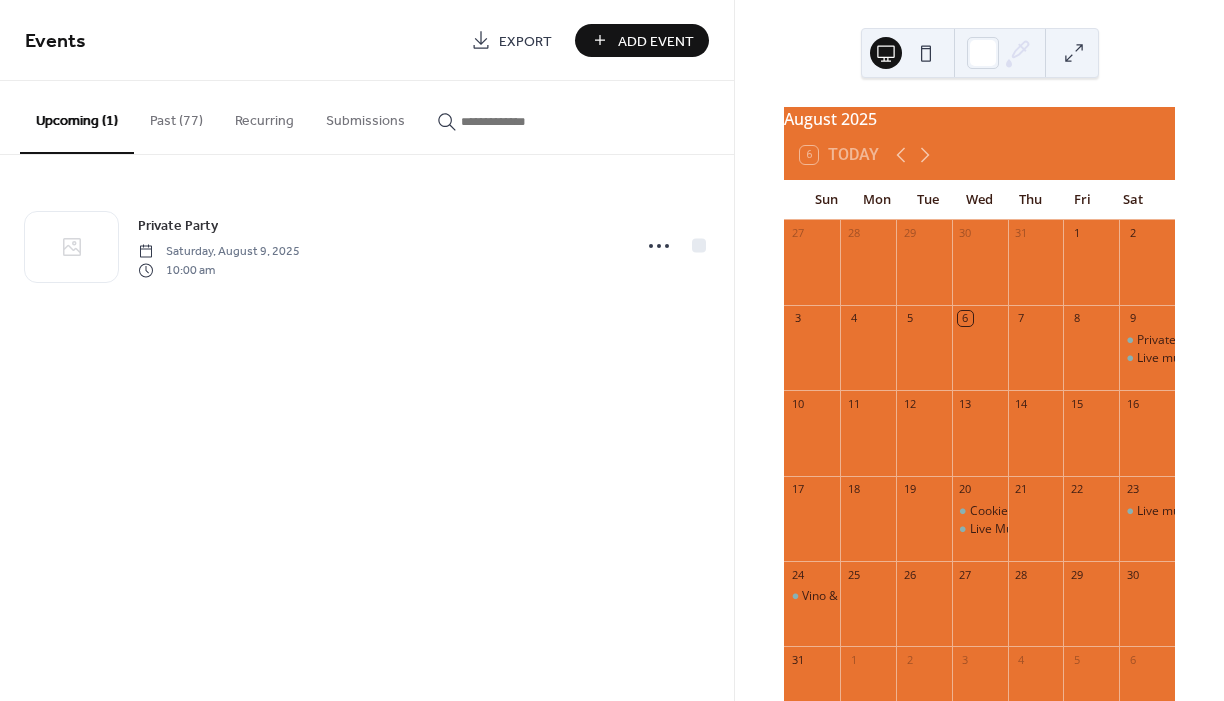 click on "Add Event" at bounding box center [656, 41] 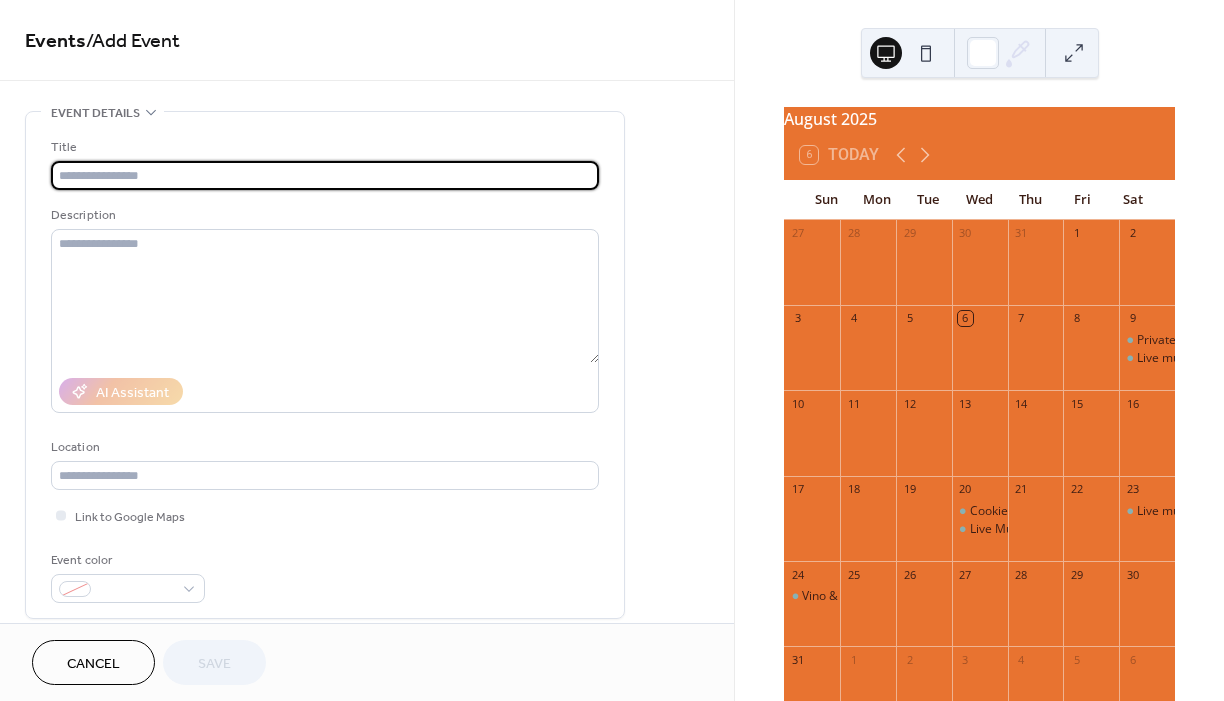 click at bounding box center [325, 175] 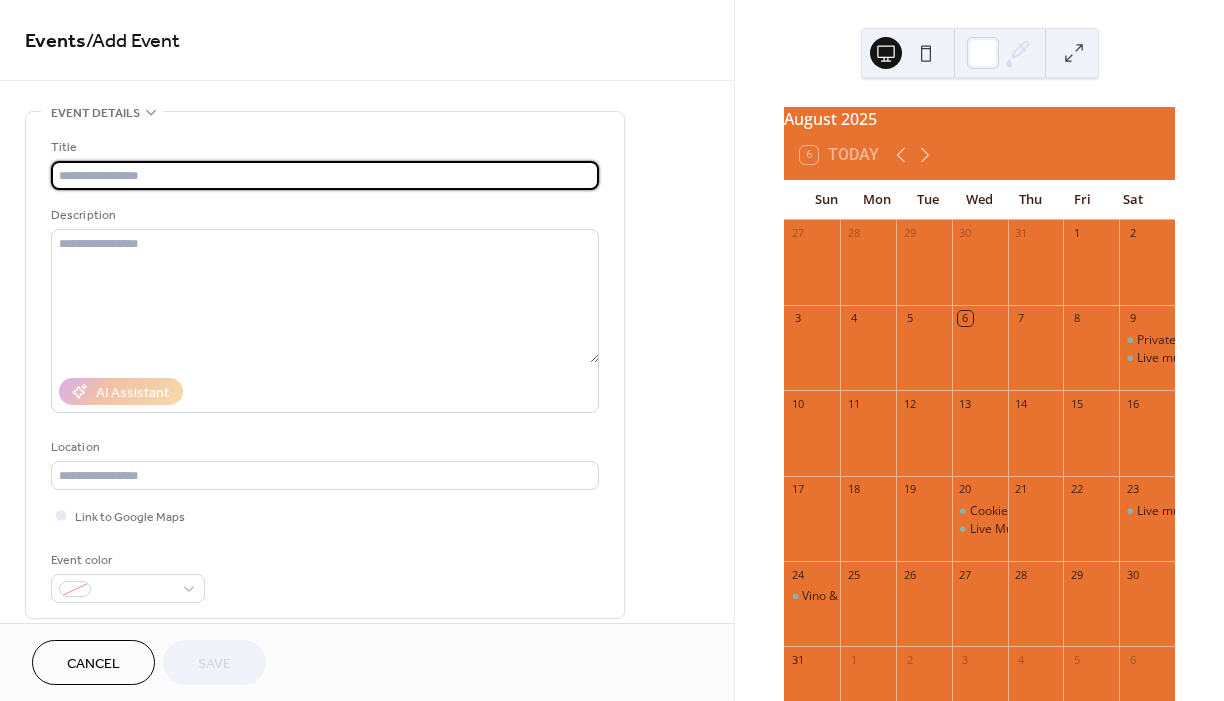 type on "**********" 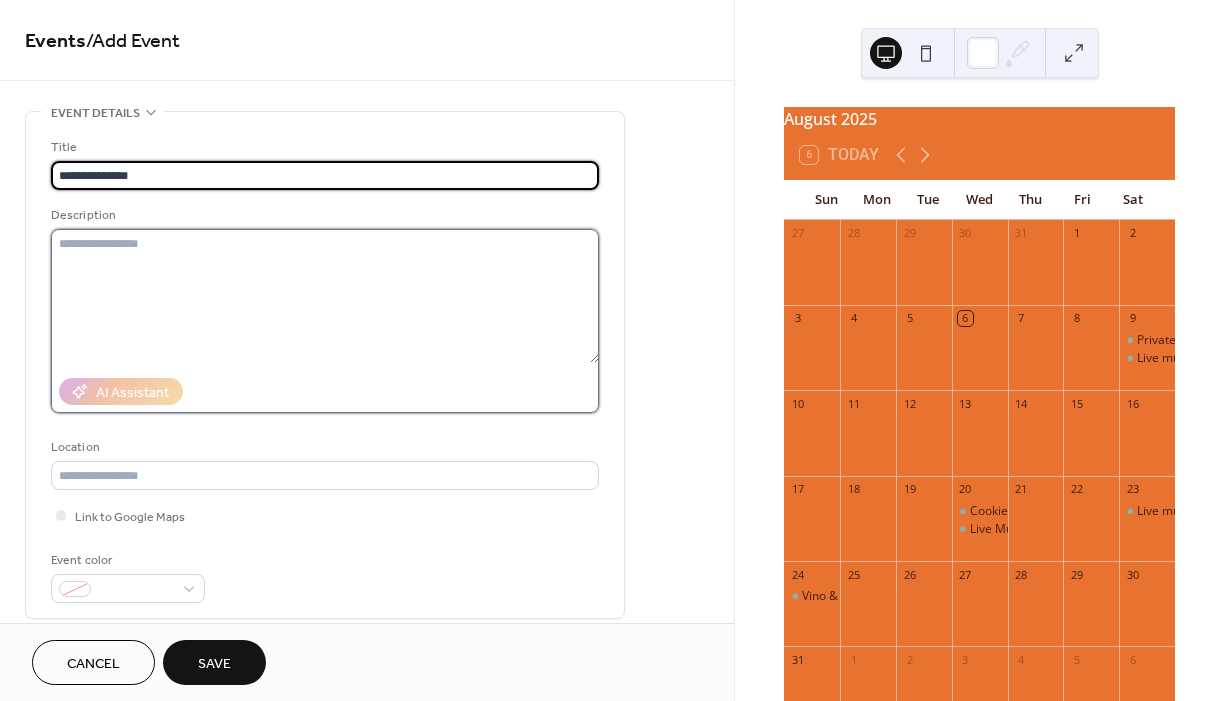 click at bounding box center [325, 296] 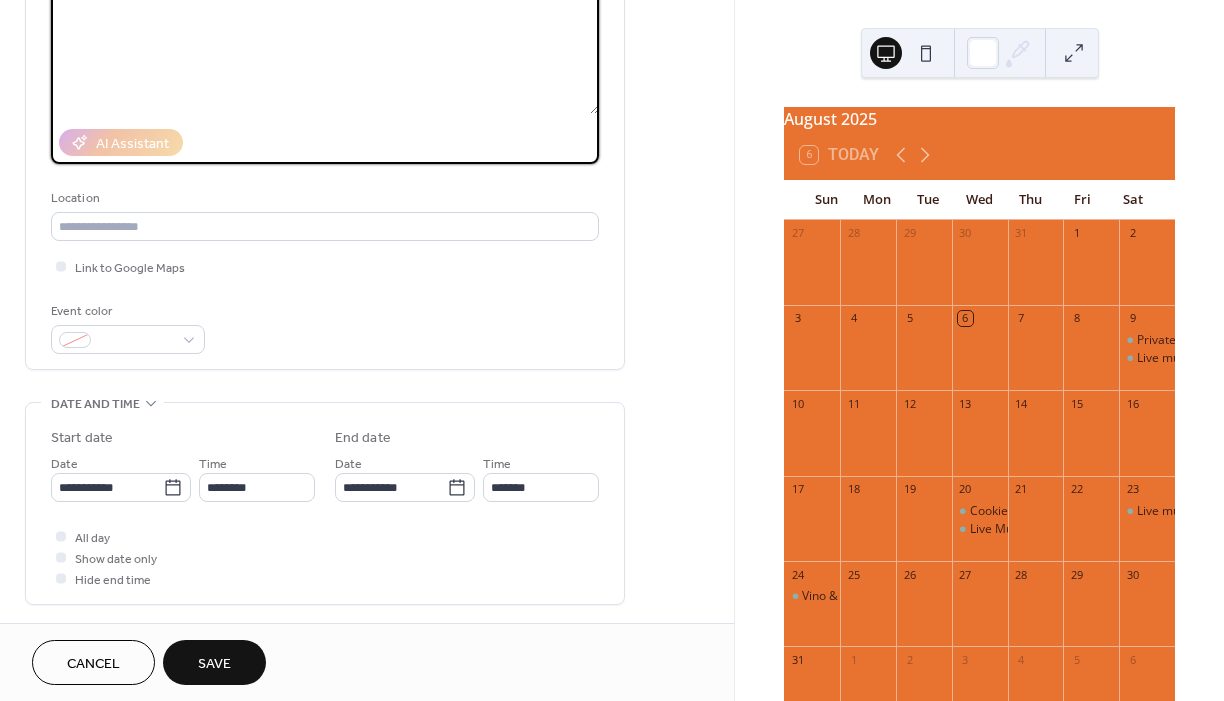 scroll, scrollTop: 300, scrollLeft: 0, axis: vertical 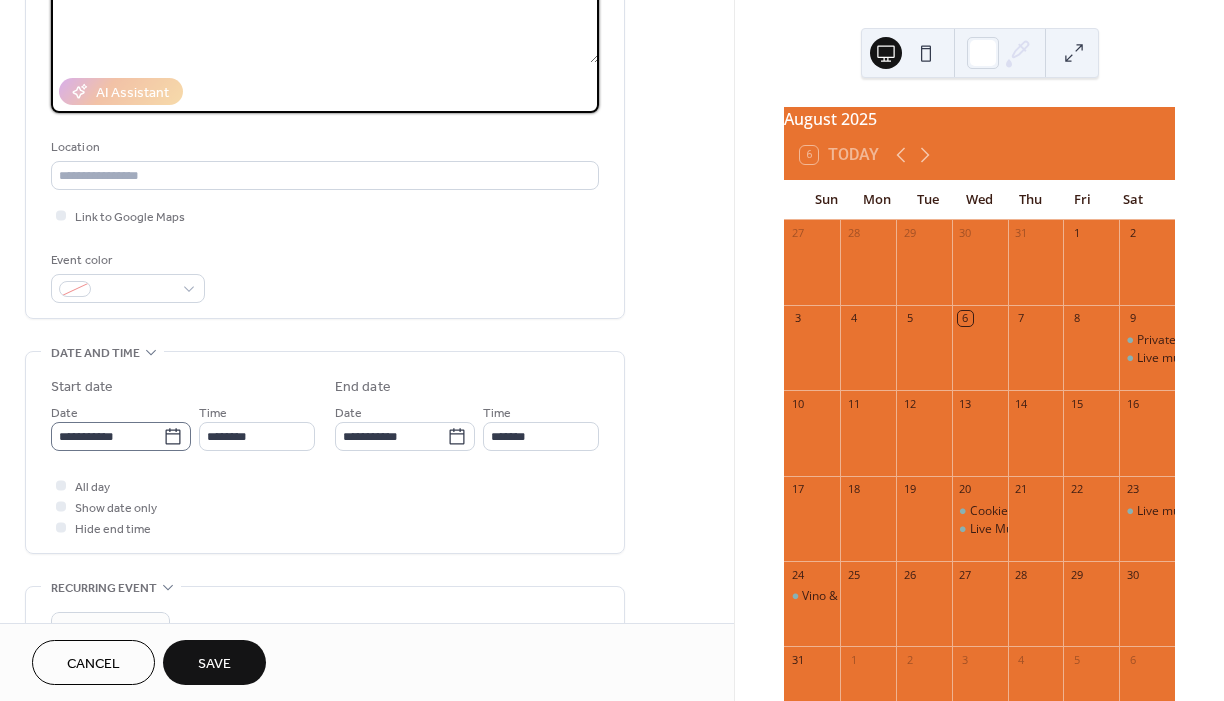 click on "**********" at bounding box center [121, 436] 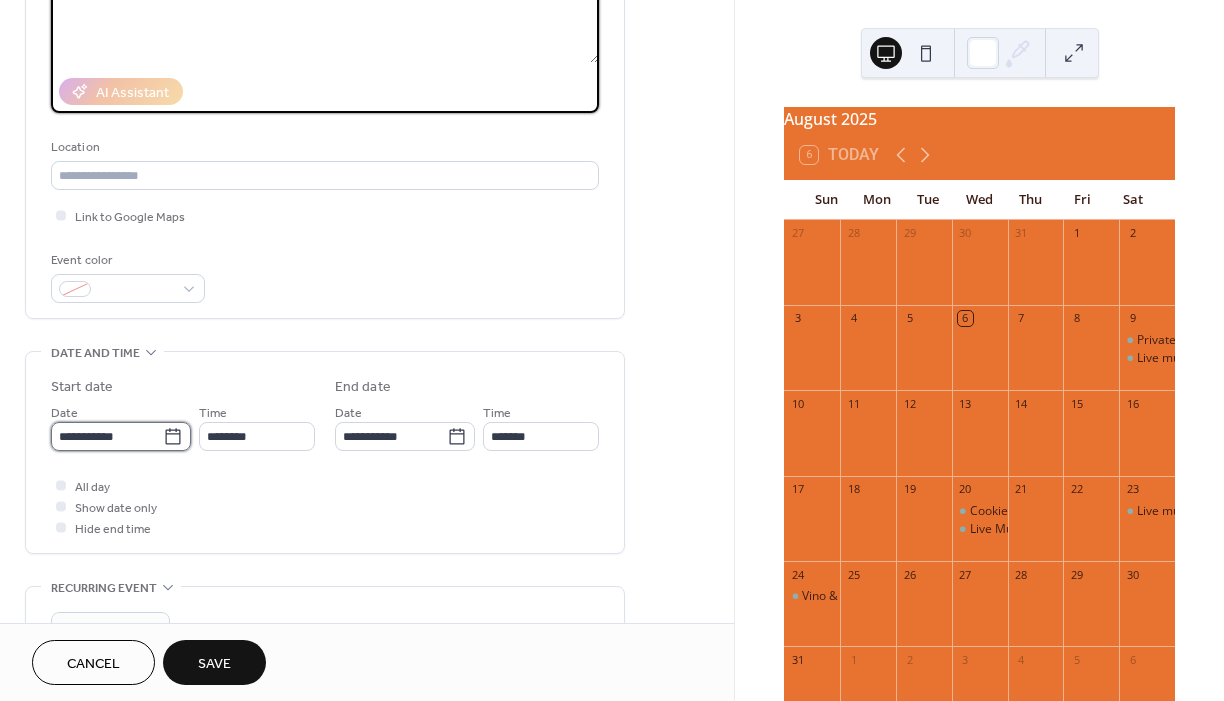 click on "**********" at bounding box center [107, 436] 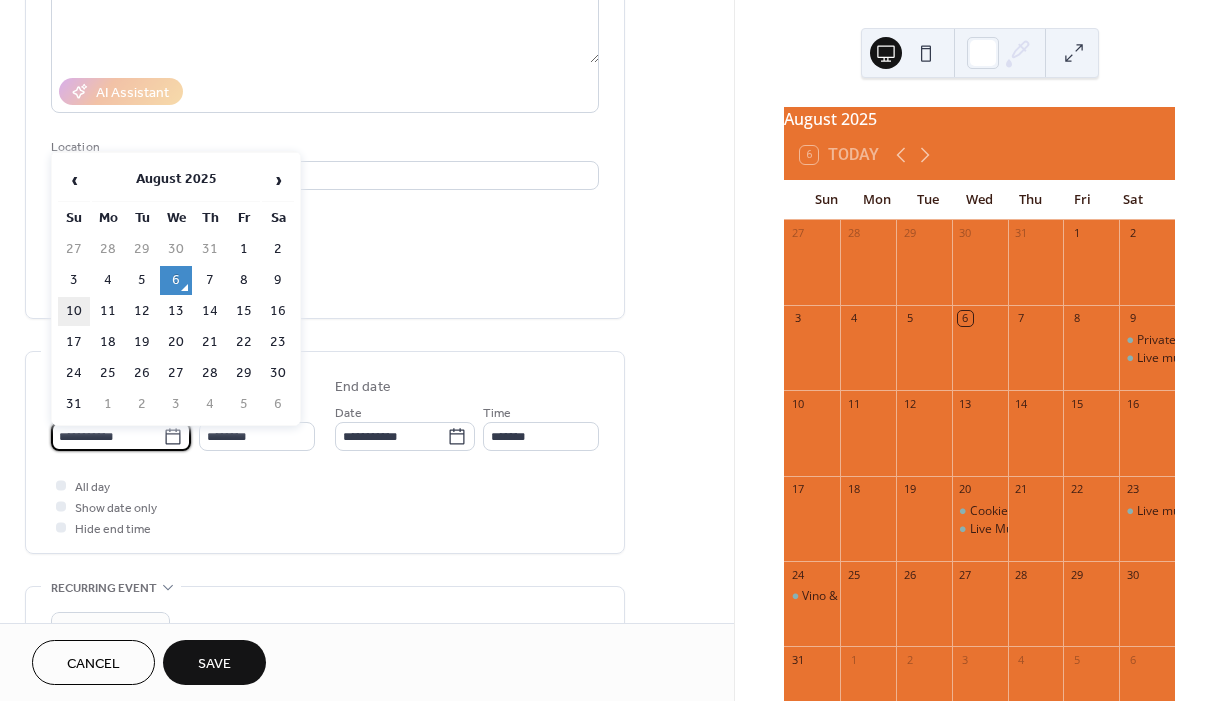 click on "10" at bounding box center (74, 311) 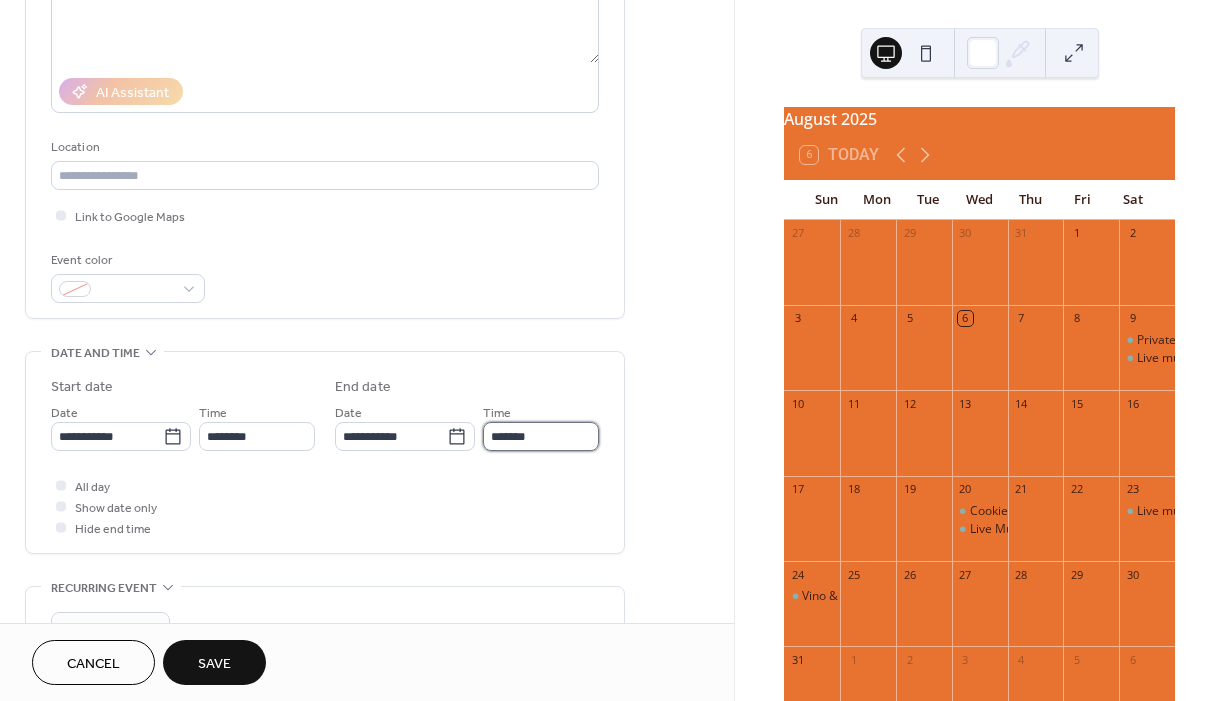 click on "*******" at bounding box center (541, 436) 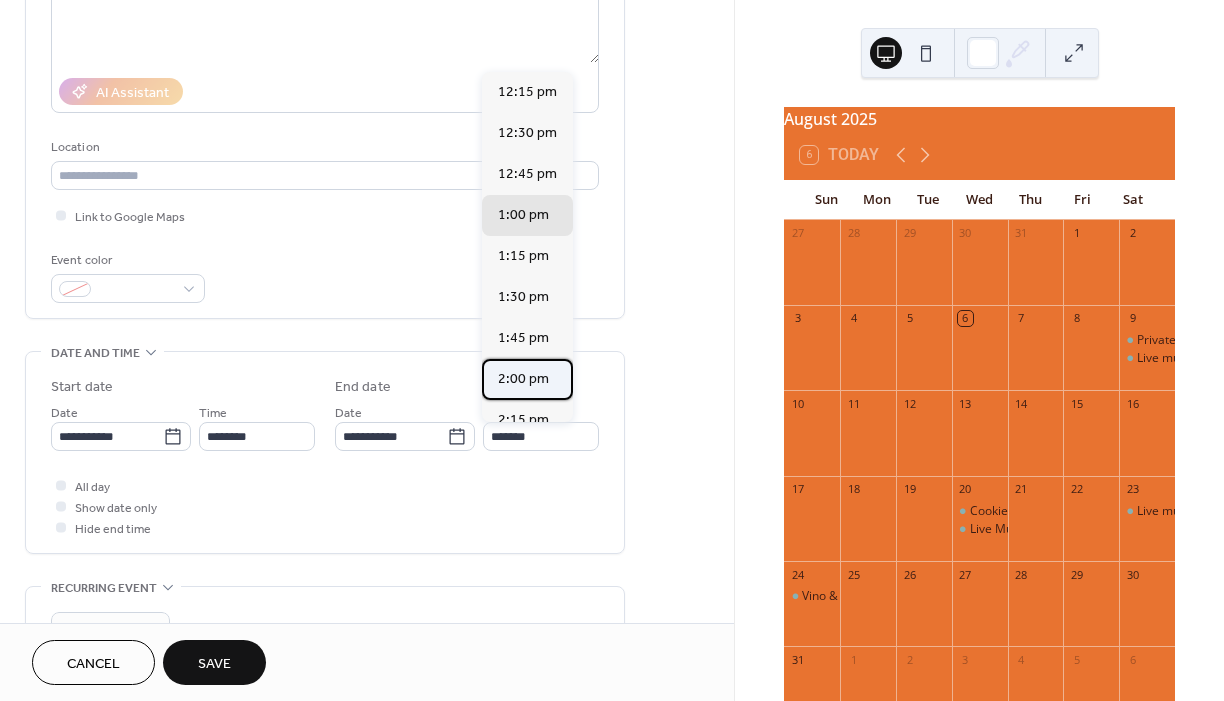 click on "2:00 pm" at bounding box center [527, 379] 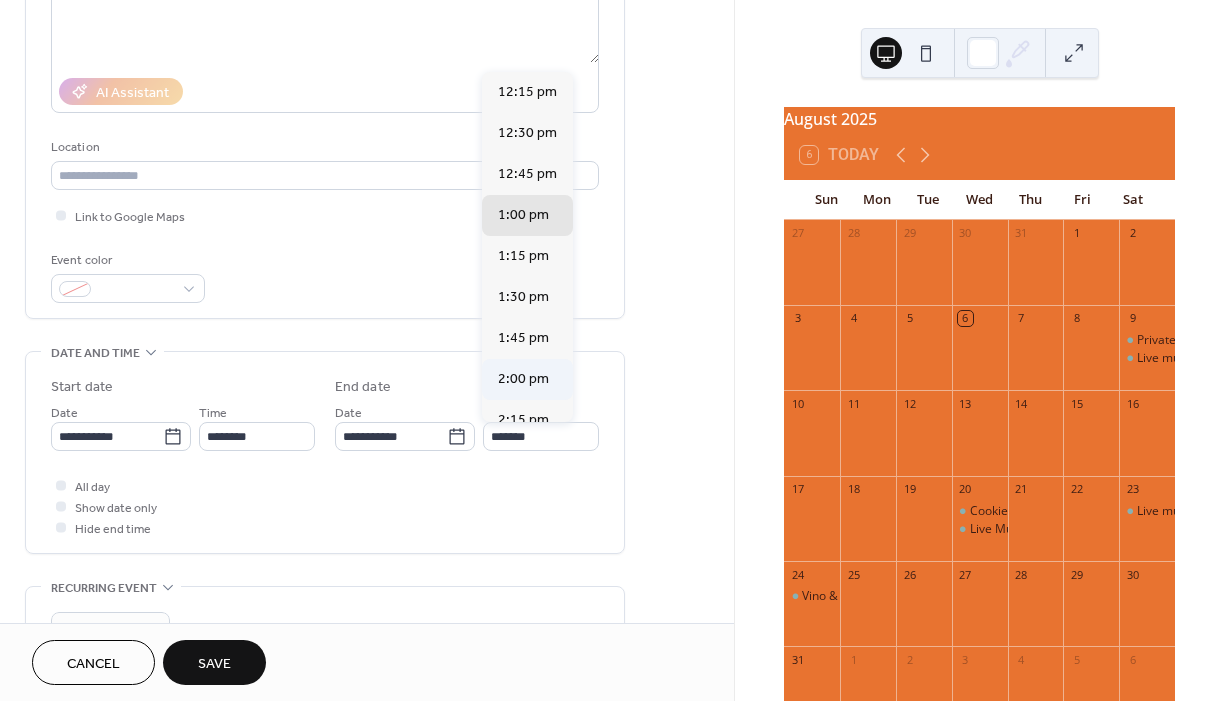 type on "*******" 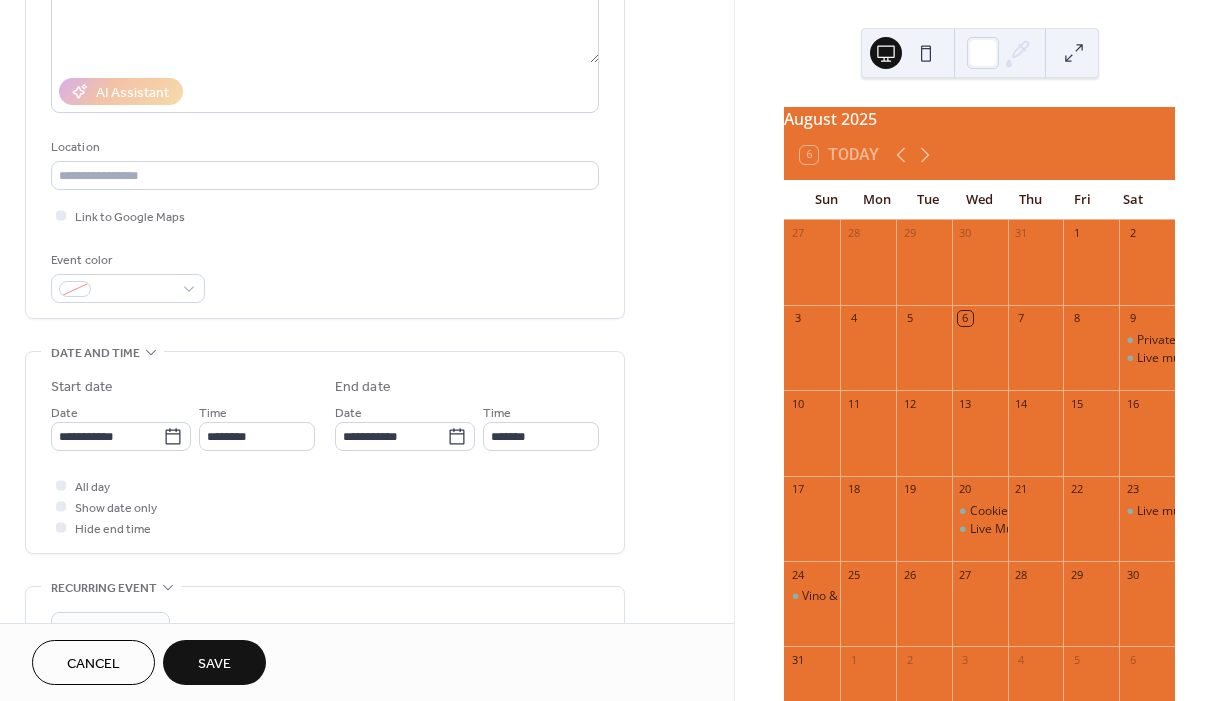 click on "Save" at bounding box center (214, 664) 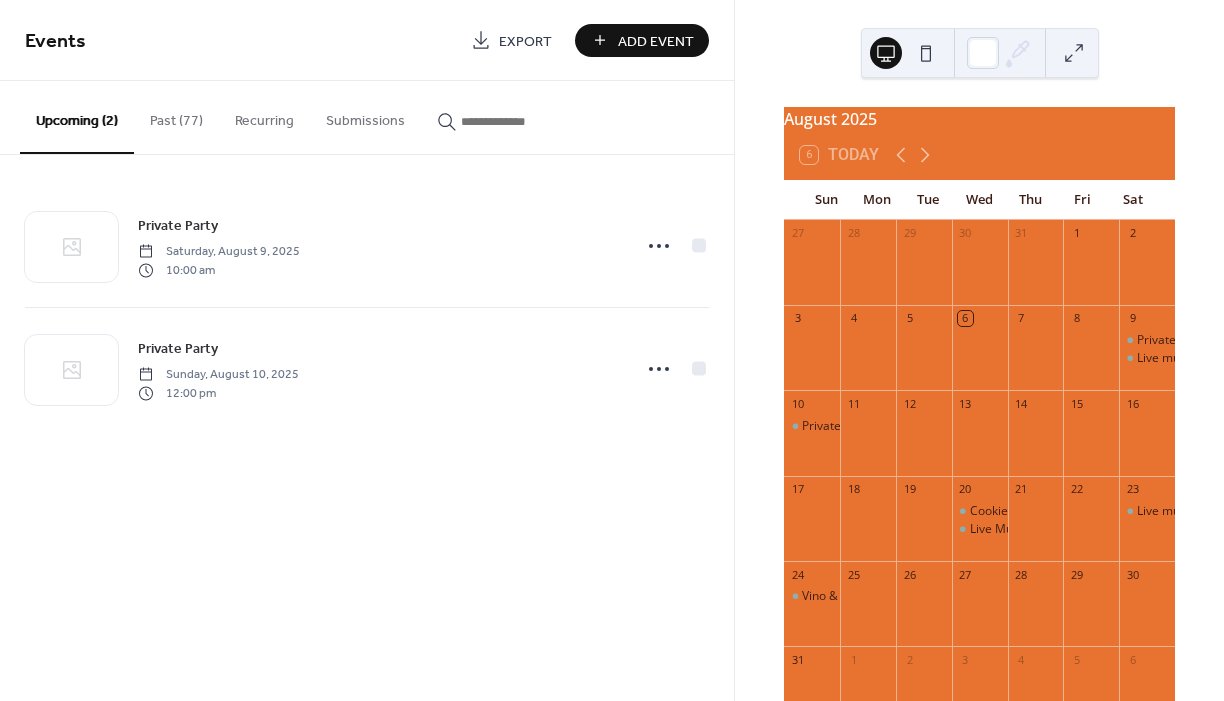 click on "Add Event" at bounding box center [656, 41] 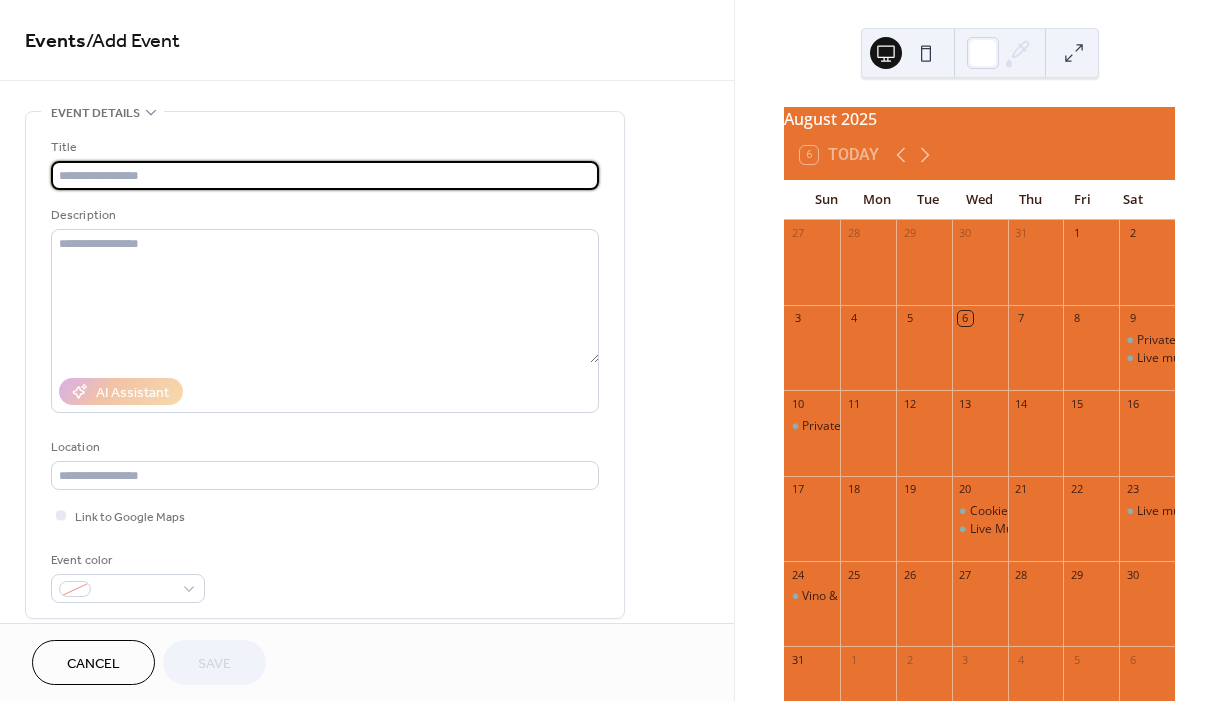 click at bounding box center [325, 175] 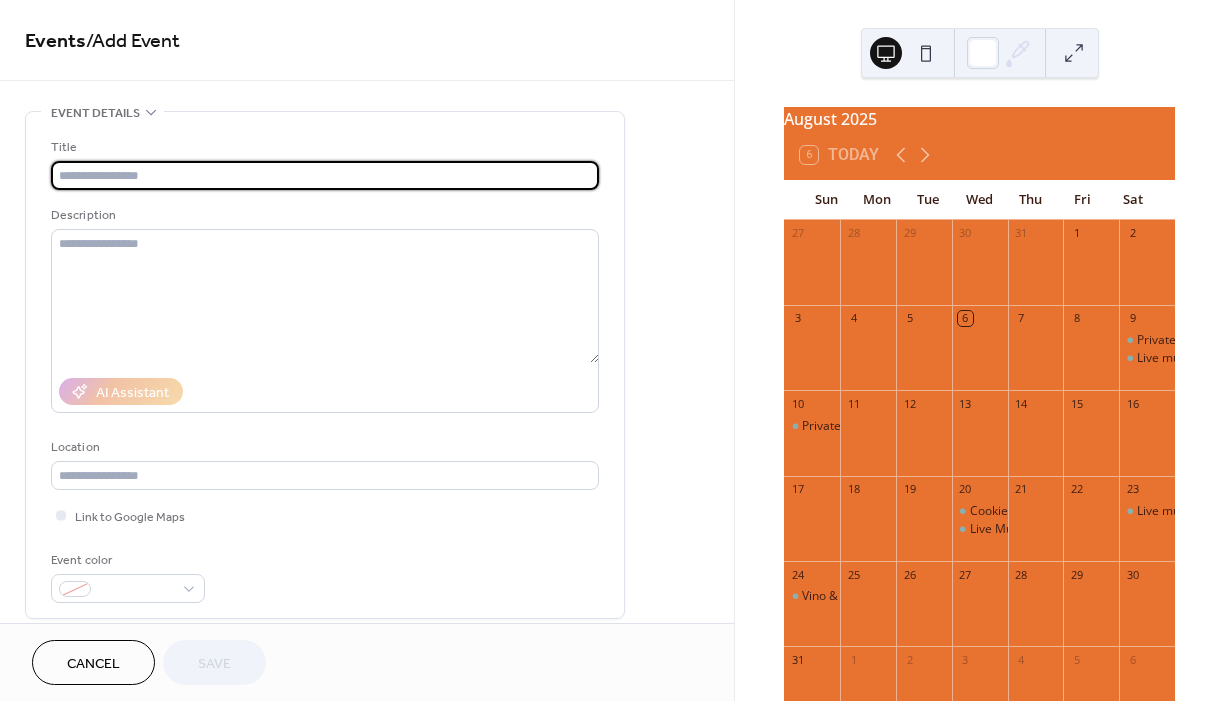 type on "**********" 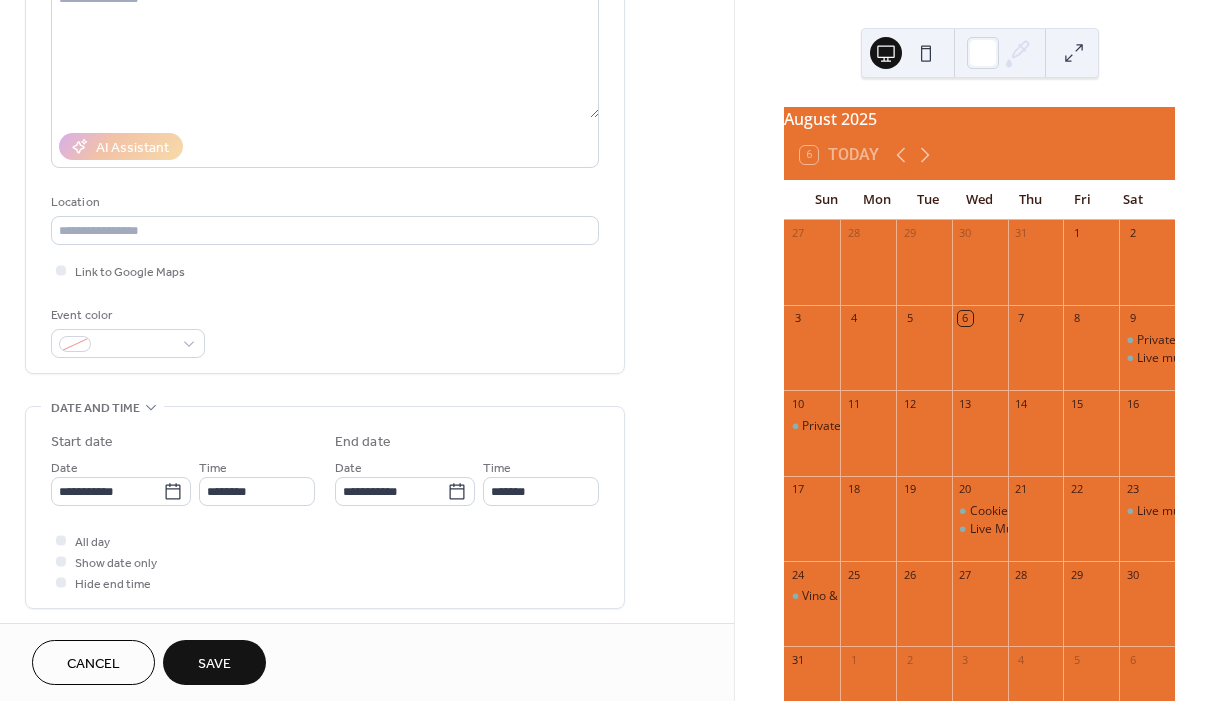 scroll, scrollTop: 300, scrollLeft: 0, axis: vertical 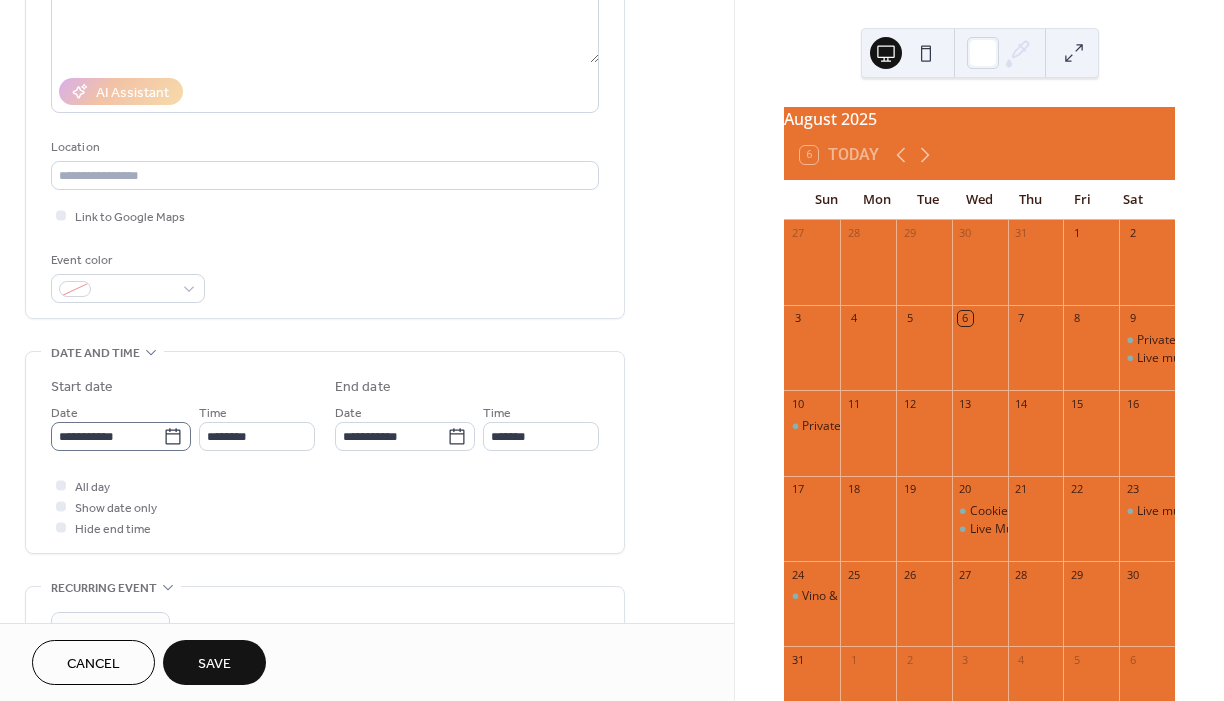 click 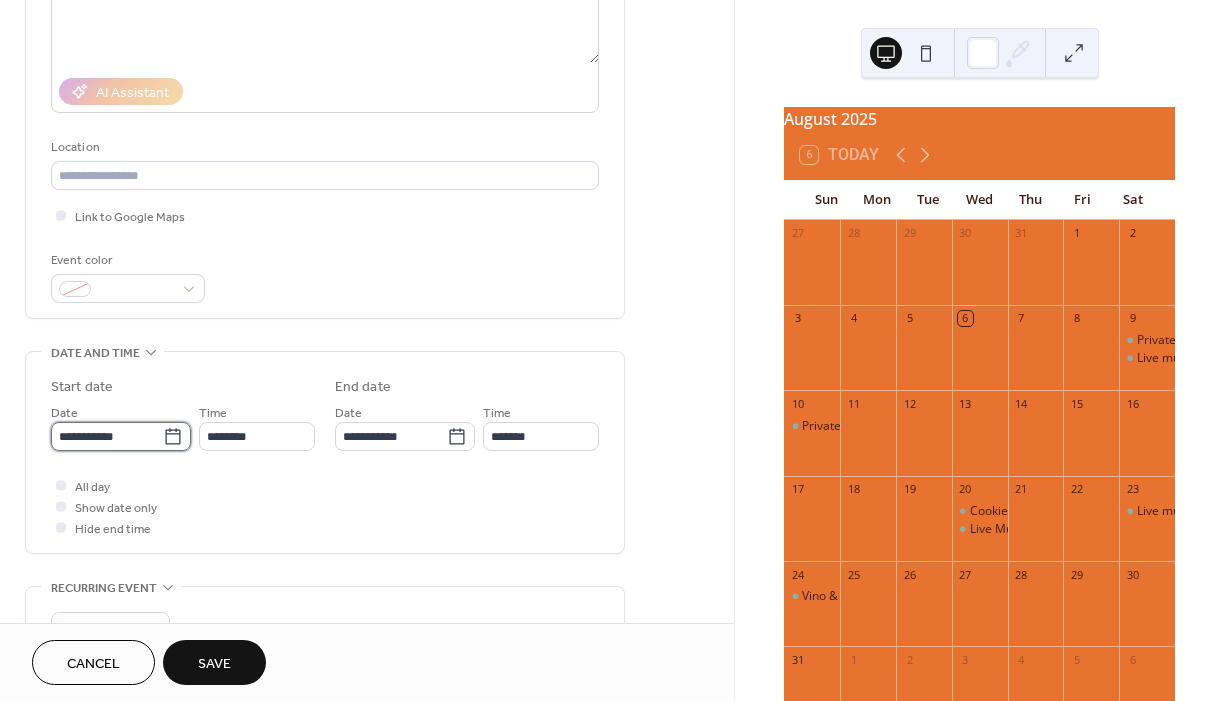 click on "**********" at bounding box center [107, 436] 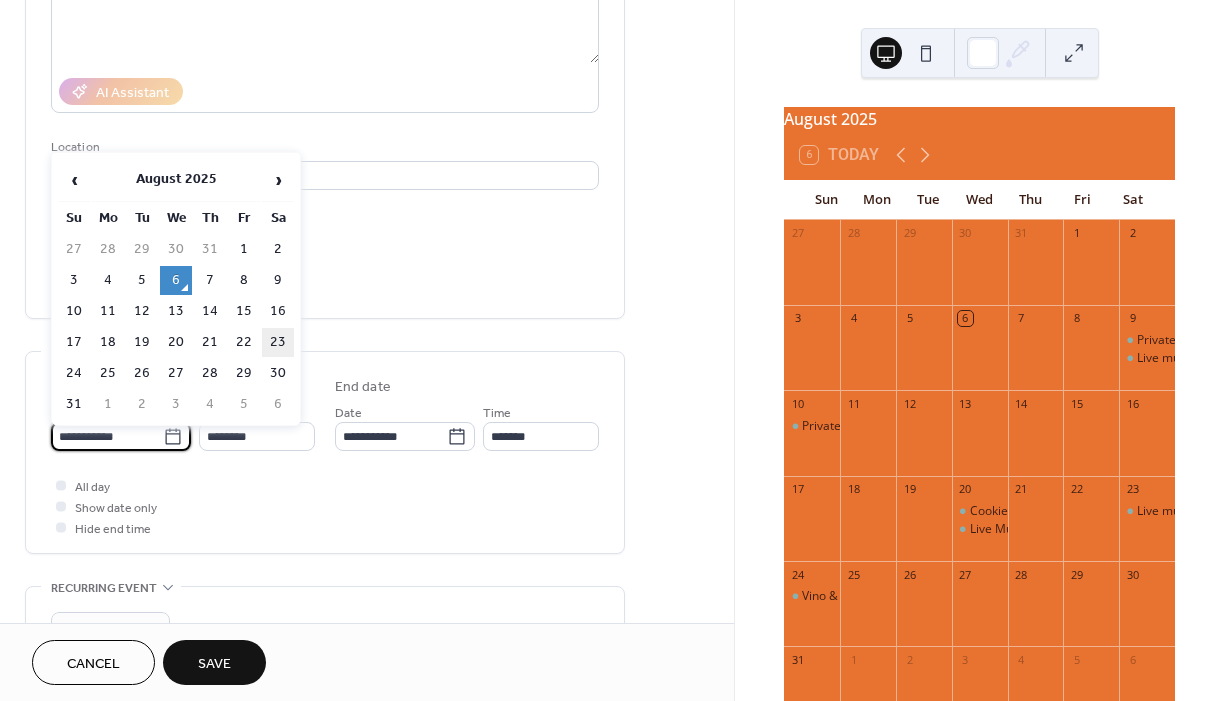 click on "23" at bounding box center [278, 342] 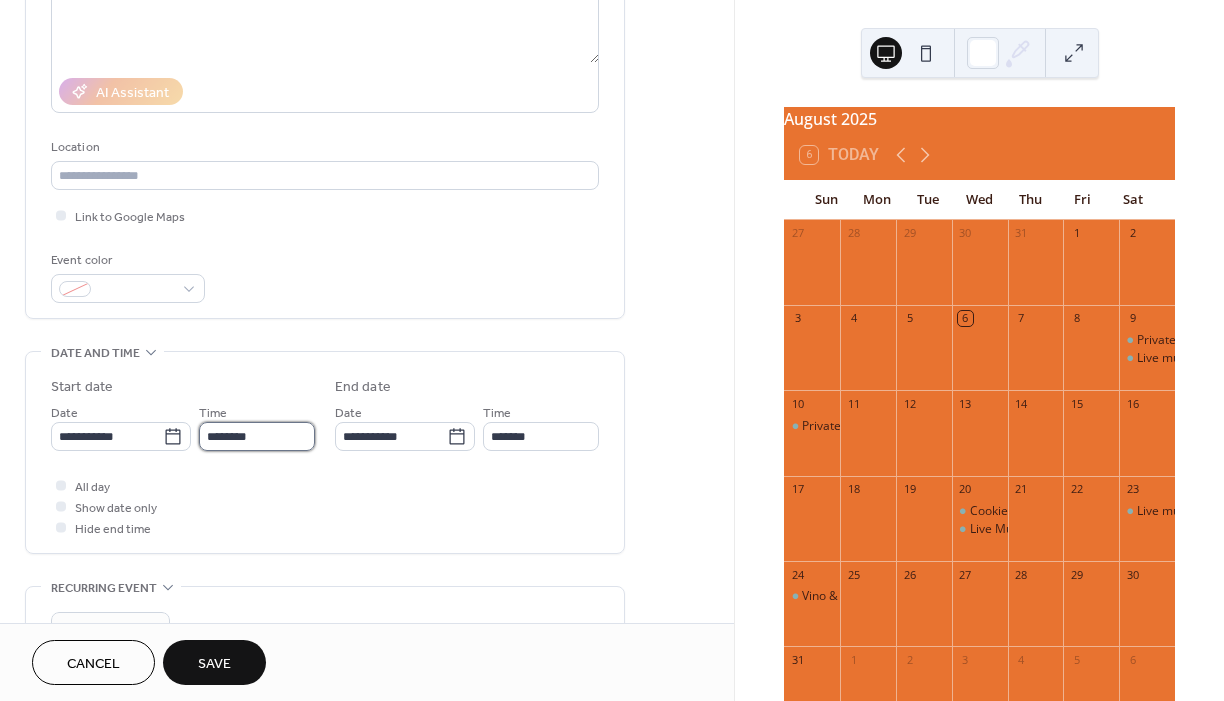 click on "********" at bounding box center (257, 436) 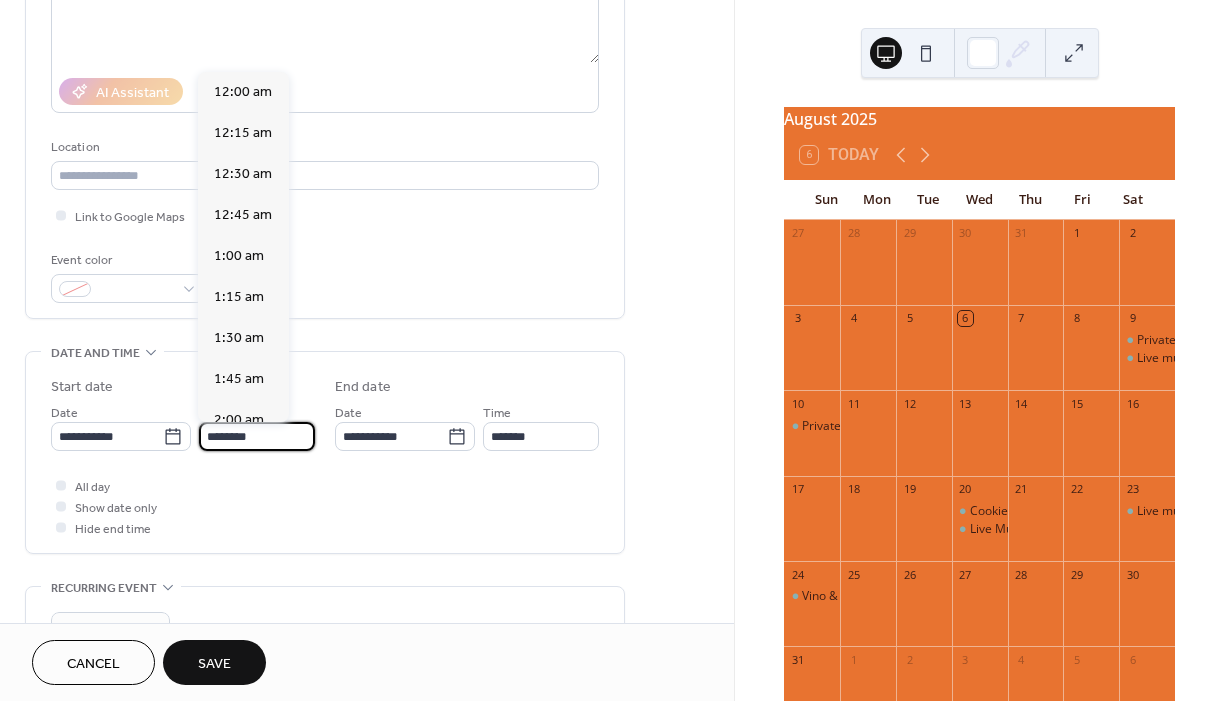 scroll, scrollTop: 1944, scrollLeft: 0, axis: vertical 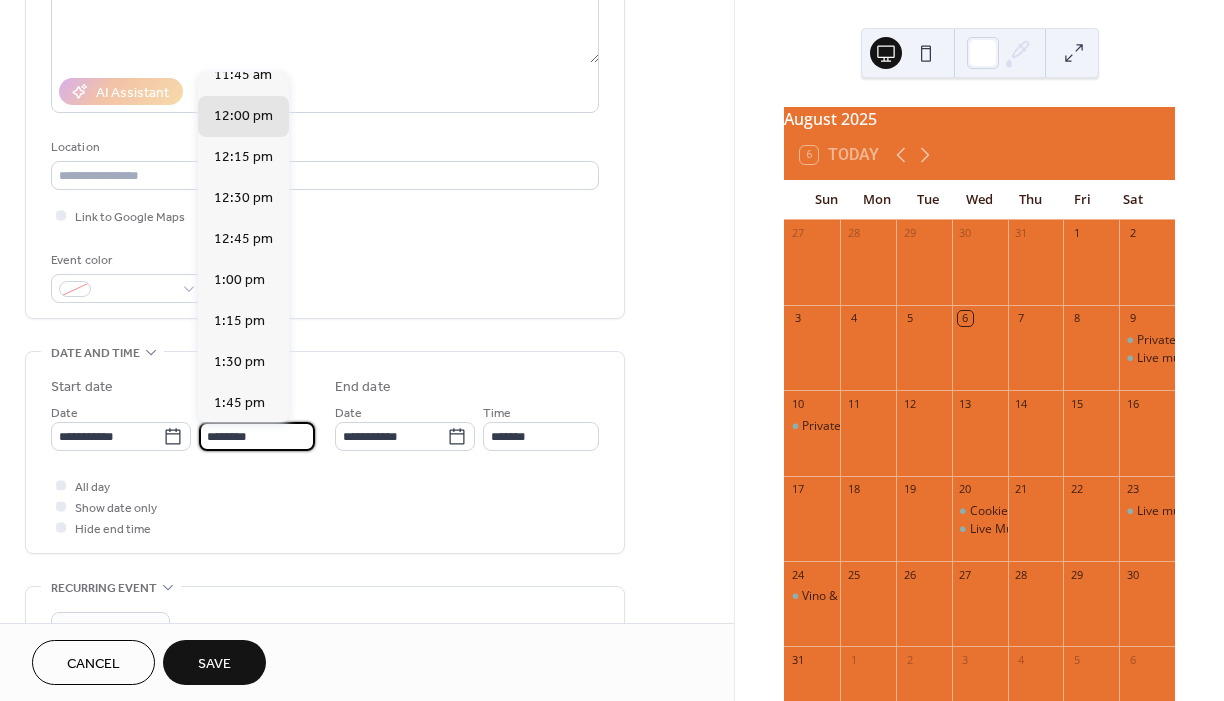 click on "********" at bounding box center (257, 436) 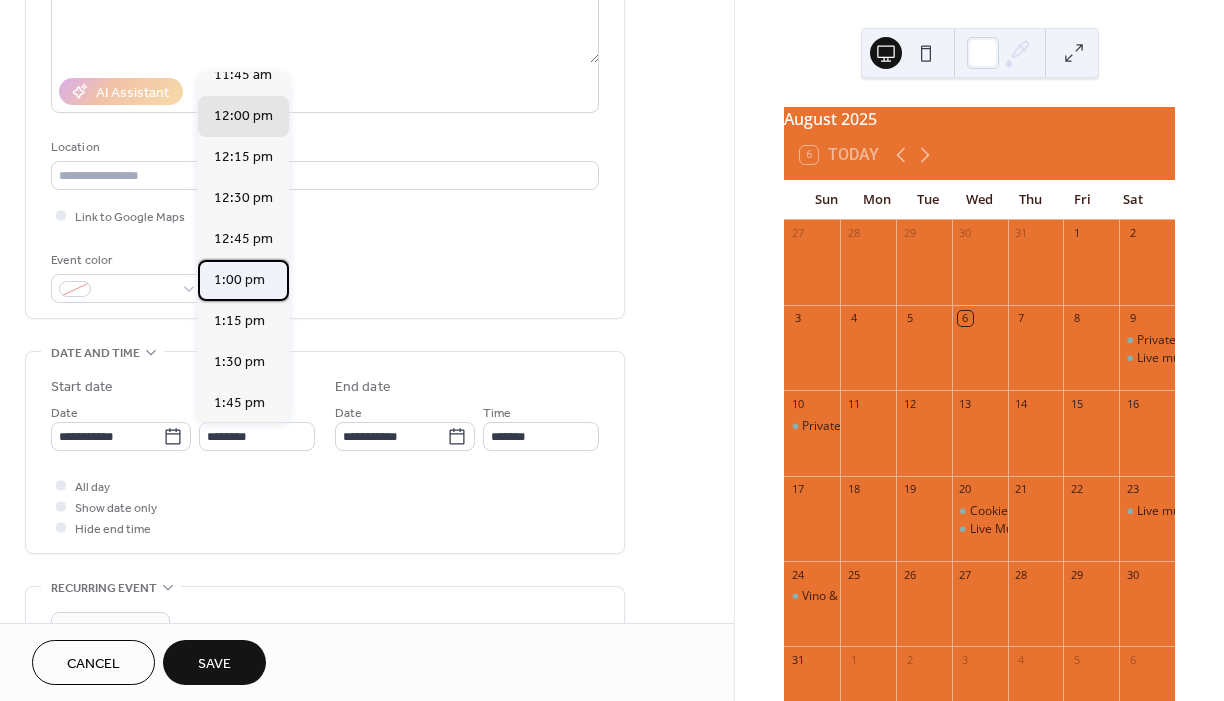 click on "1:00 pm" at bounding box center (239, 280) 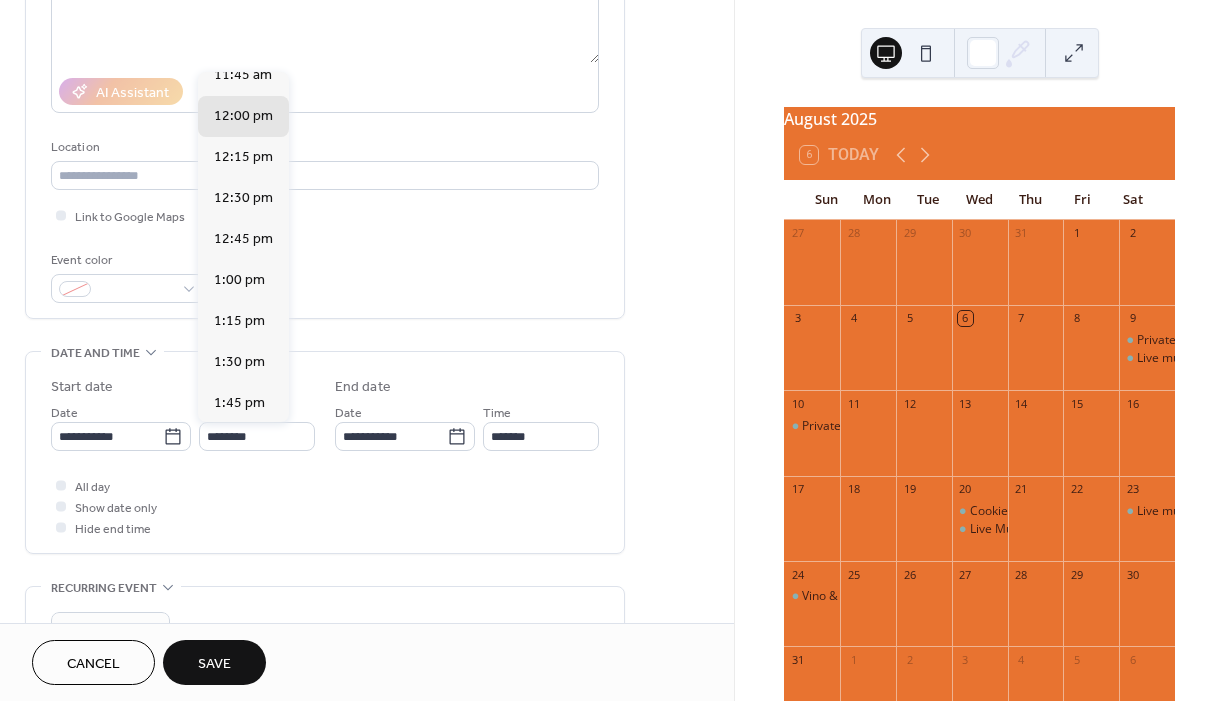 type on "*******" 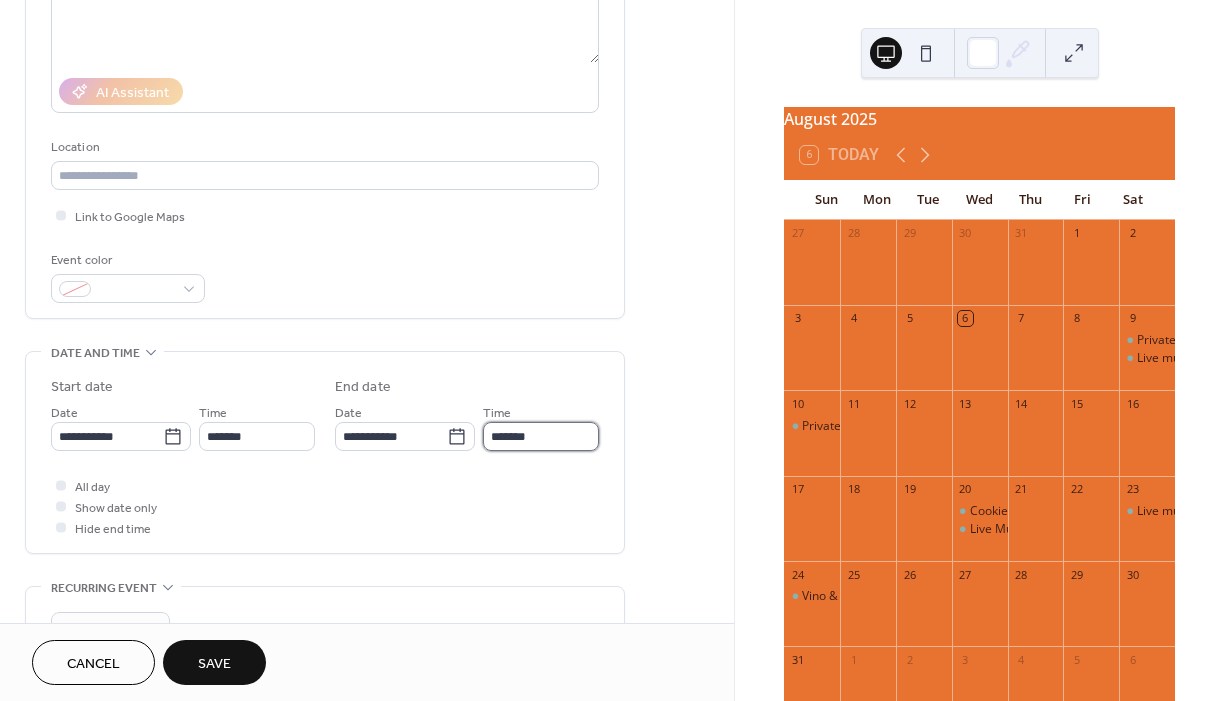 click on "*******" at bounding box center [541, 436] 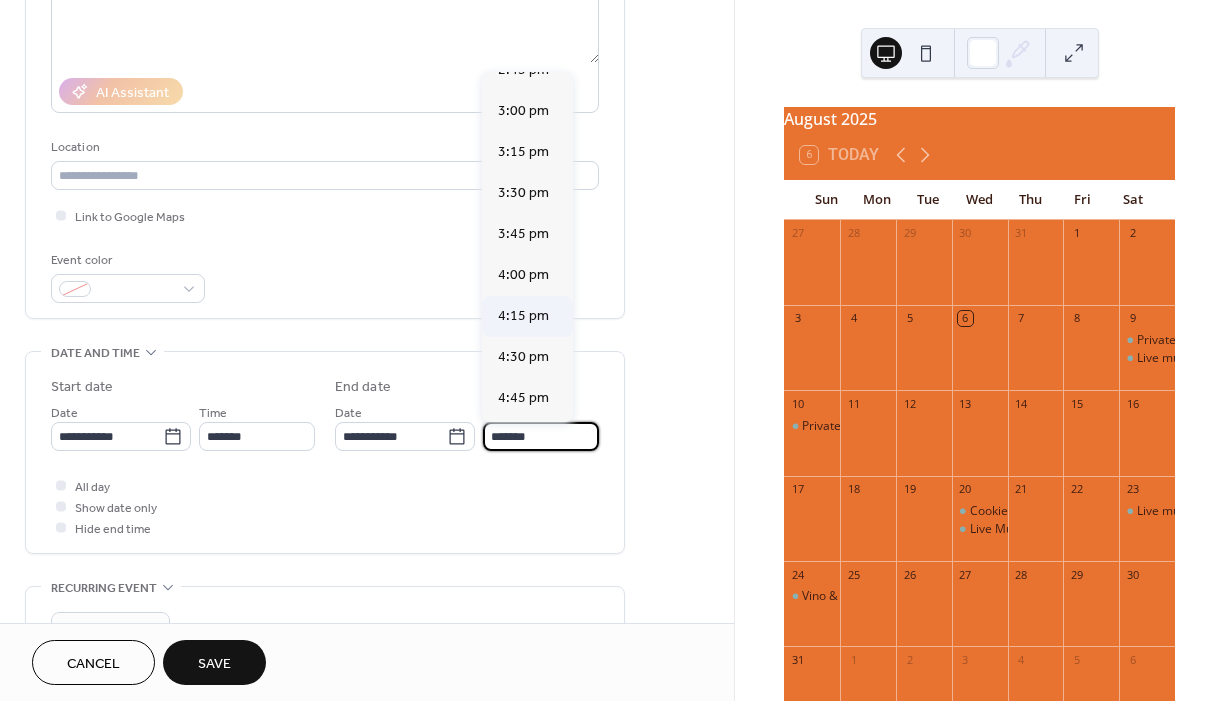 scroll, scrollTop: 300, scrollLeft: 0, axis: vertical 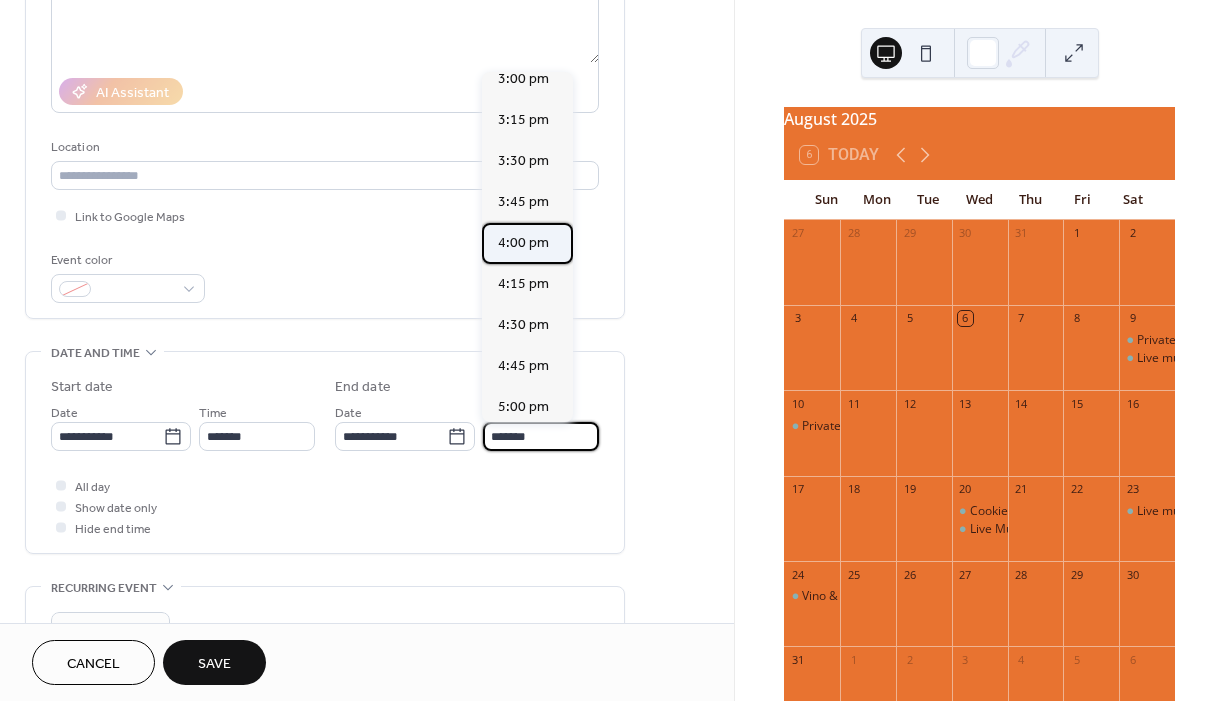 click on "4:00 pm" at bounding box center (523, 243) 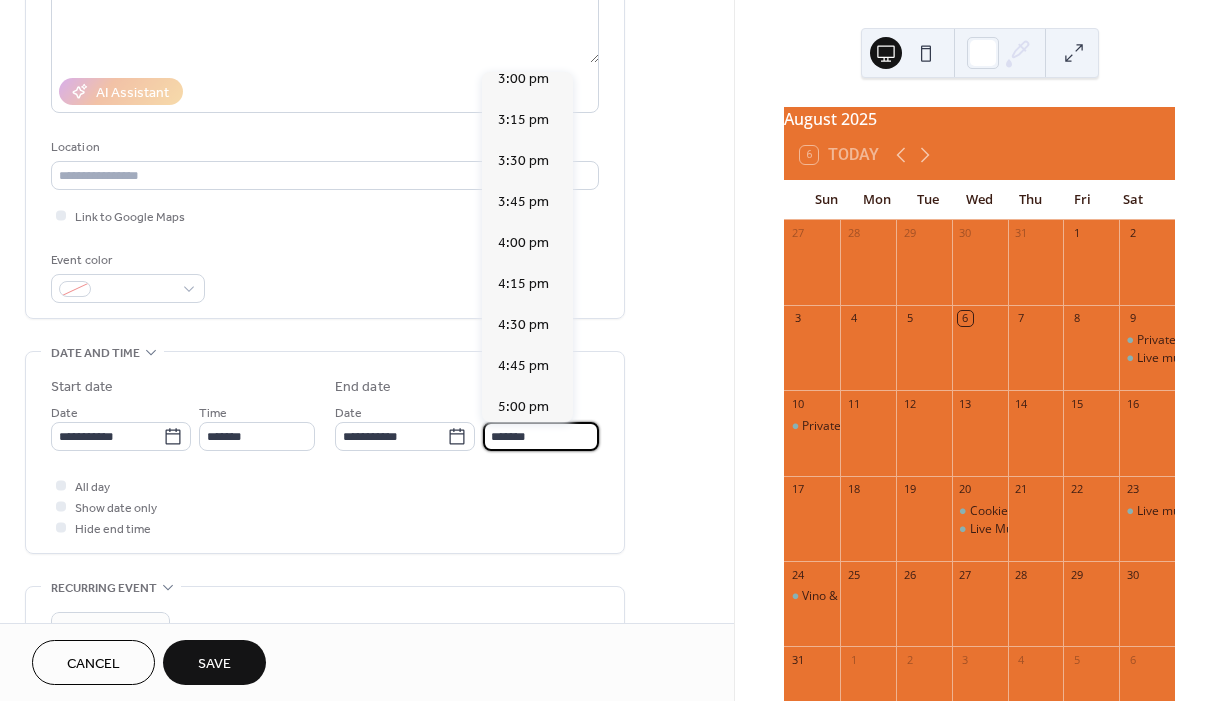 type on "*******" 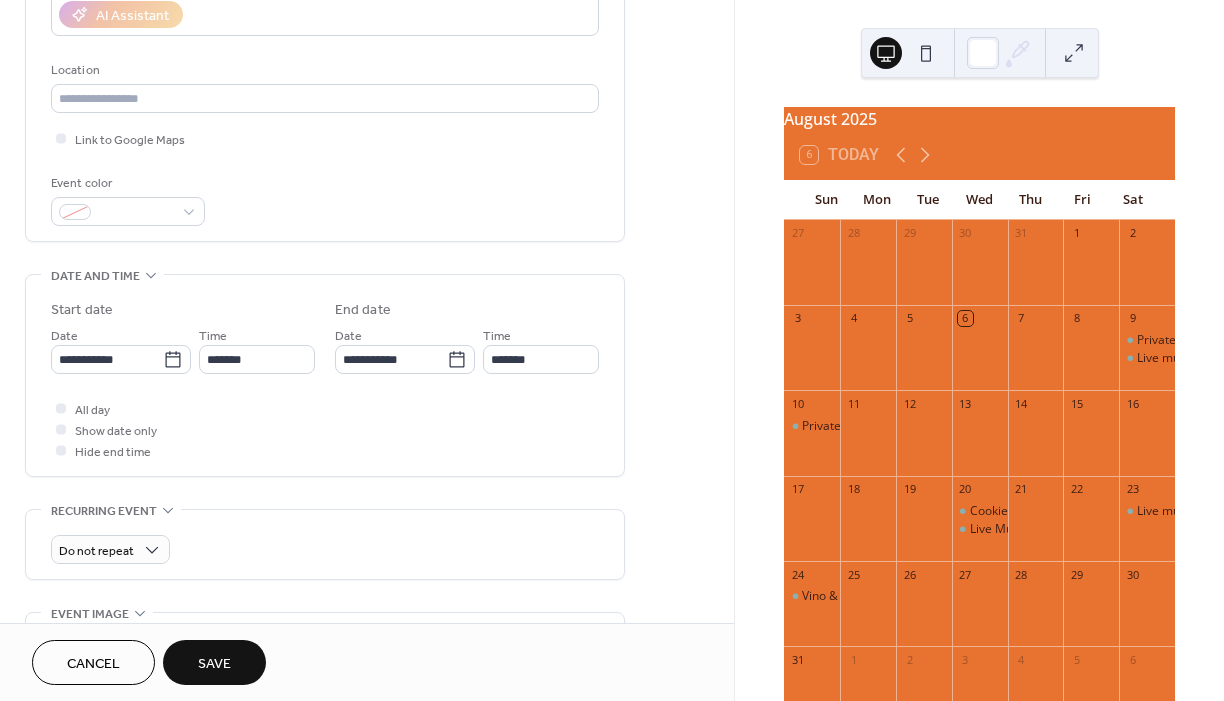 scroll, scrollTop: 400, scrollLeft: 0, axis: vertical 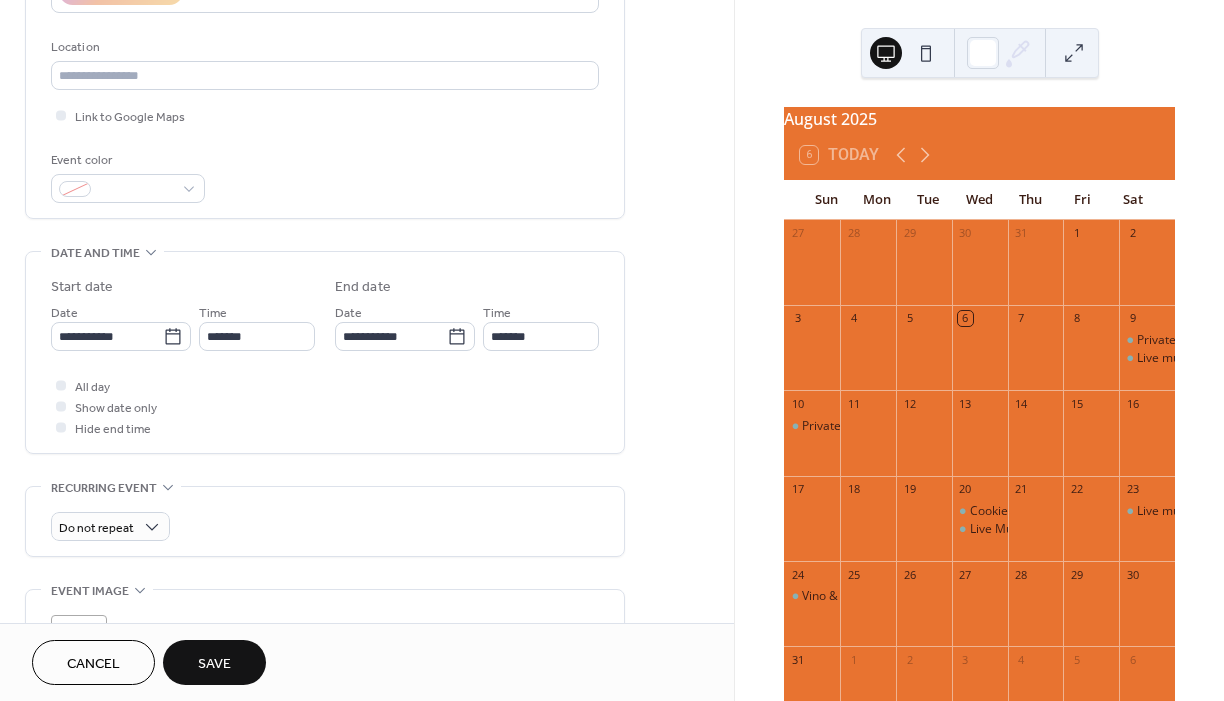 click on "Save" at bounding box center (214, 664) 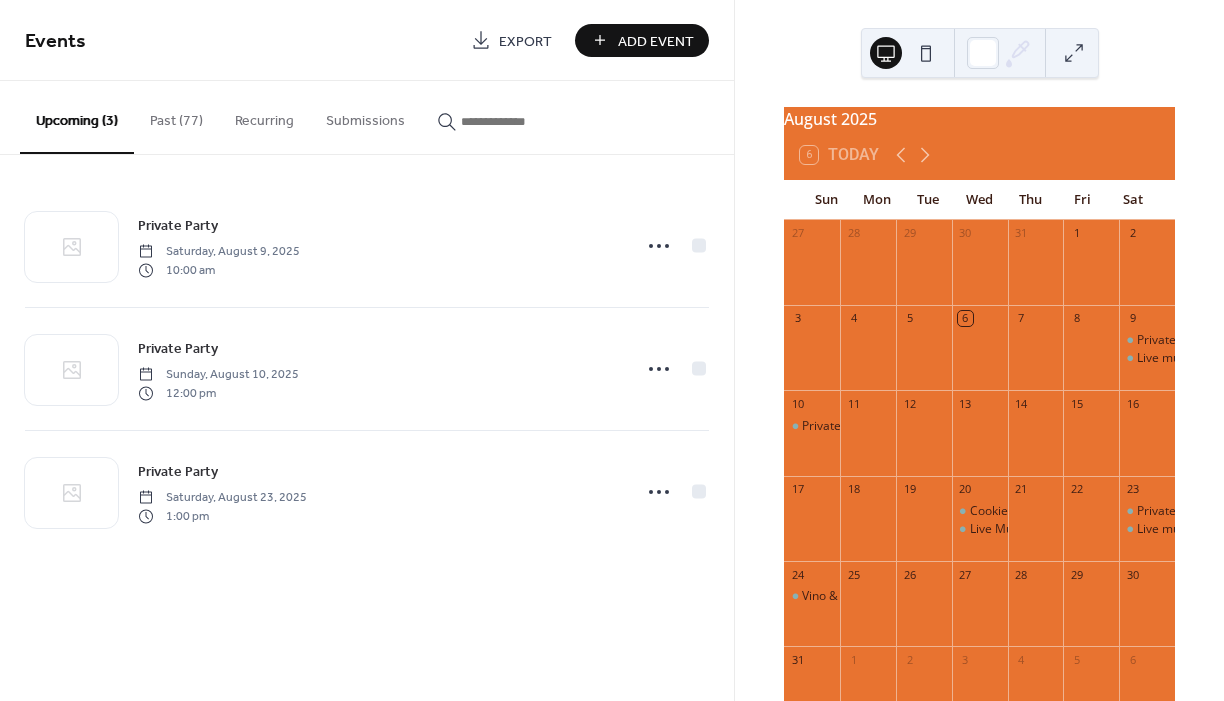 click on "Add Event" at bounding box center (656, 41) 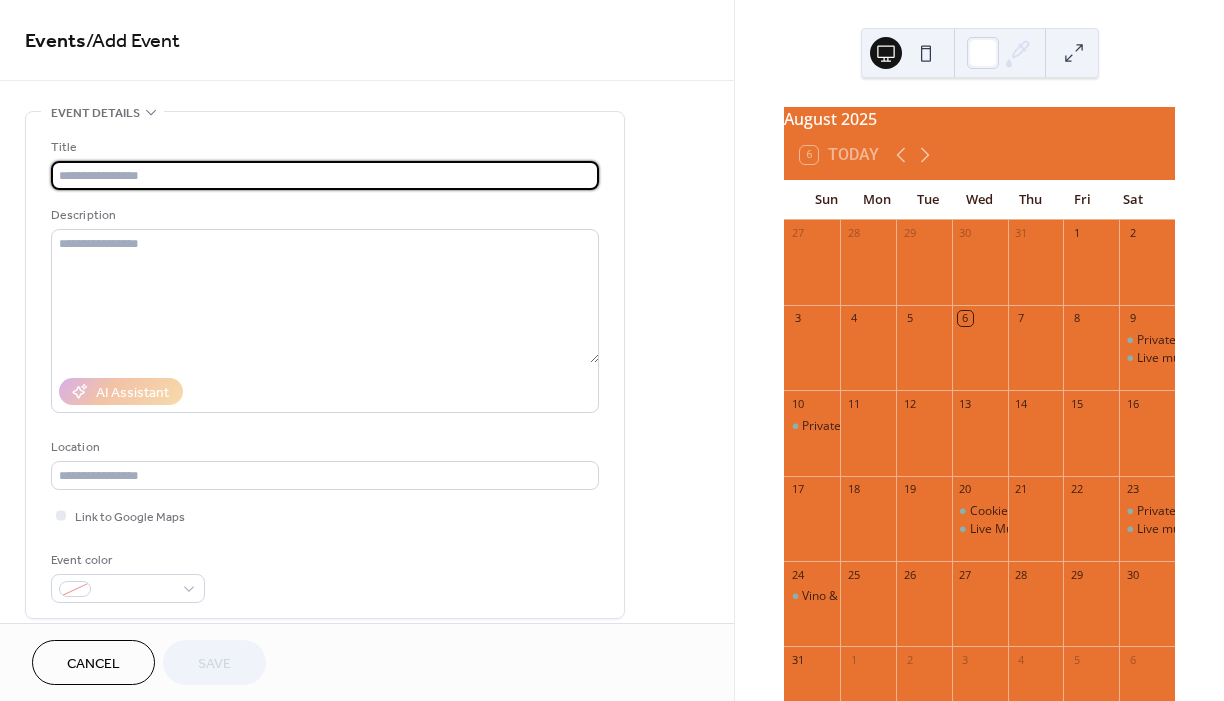 click at bounding box center (325, 175) 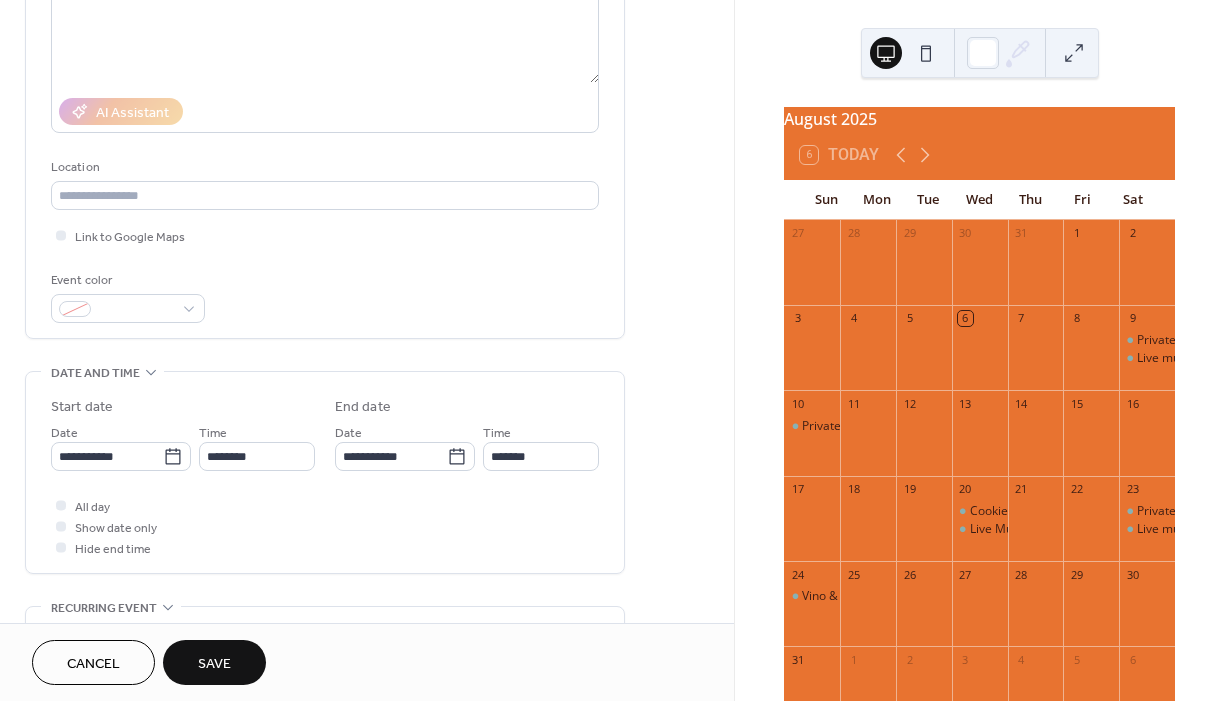 scroll, scrollTop: 300, scrollLeft: 0, axis: vertical 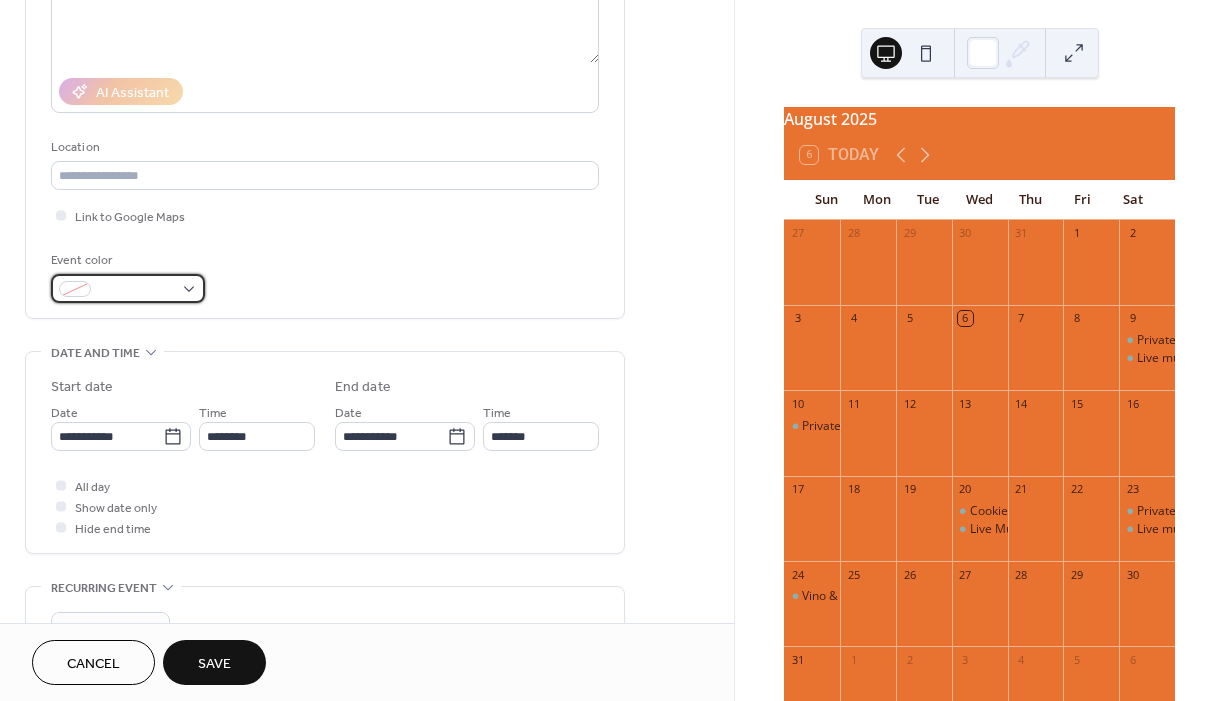 click at bounding box center [128, 288] 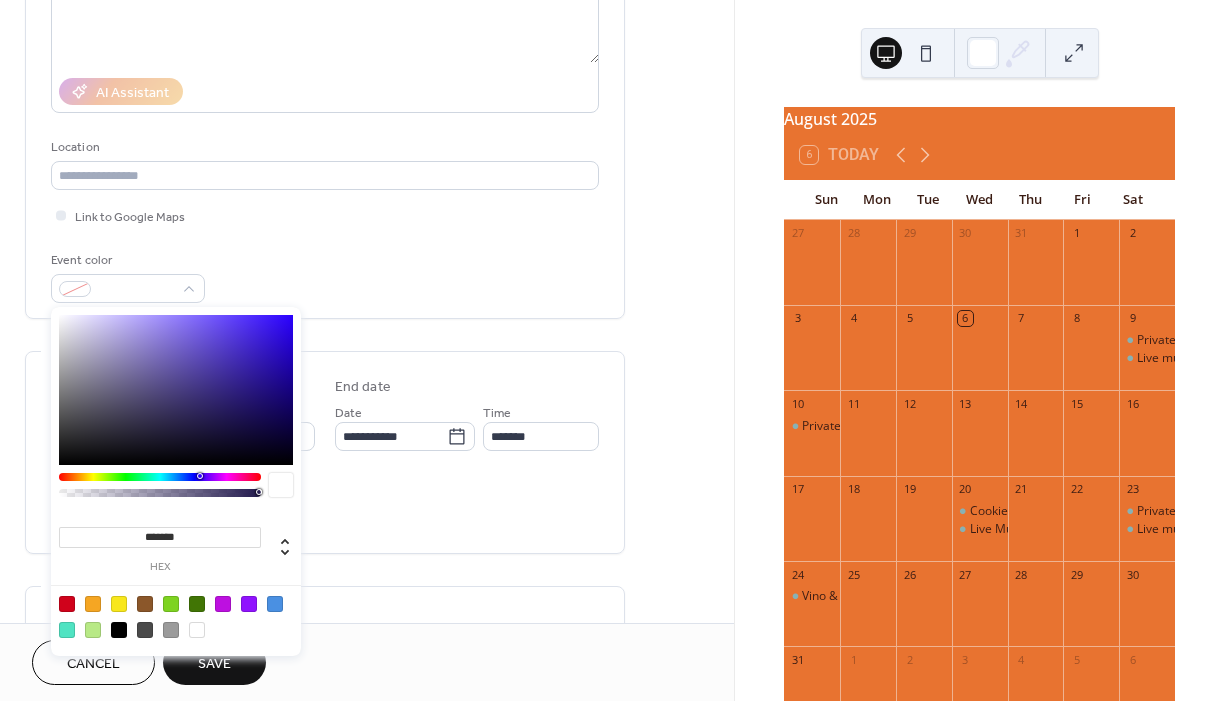 click at bounding box center [275, 604] 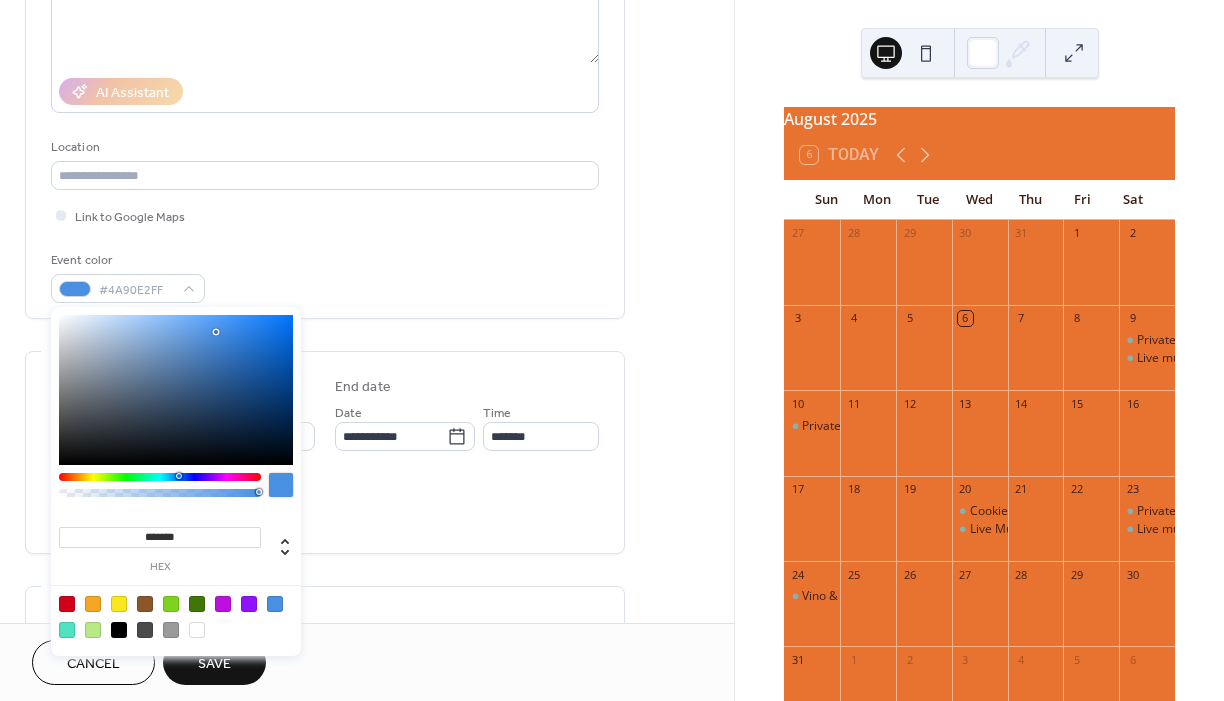 click at bounding box center [281, 485] 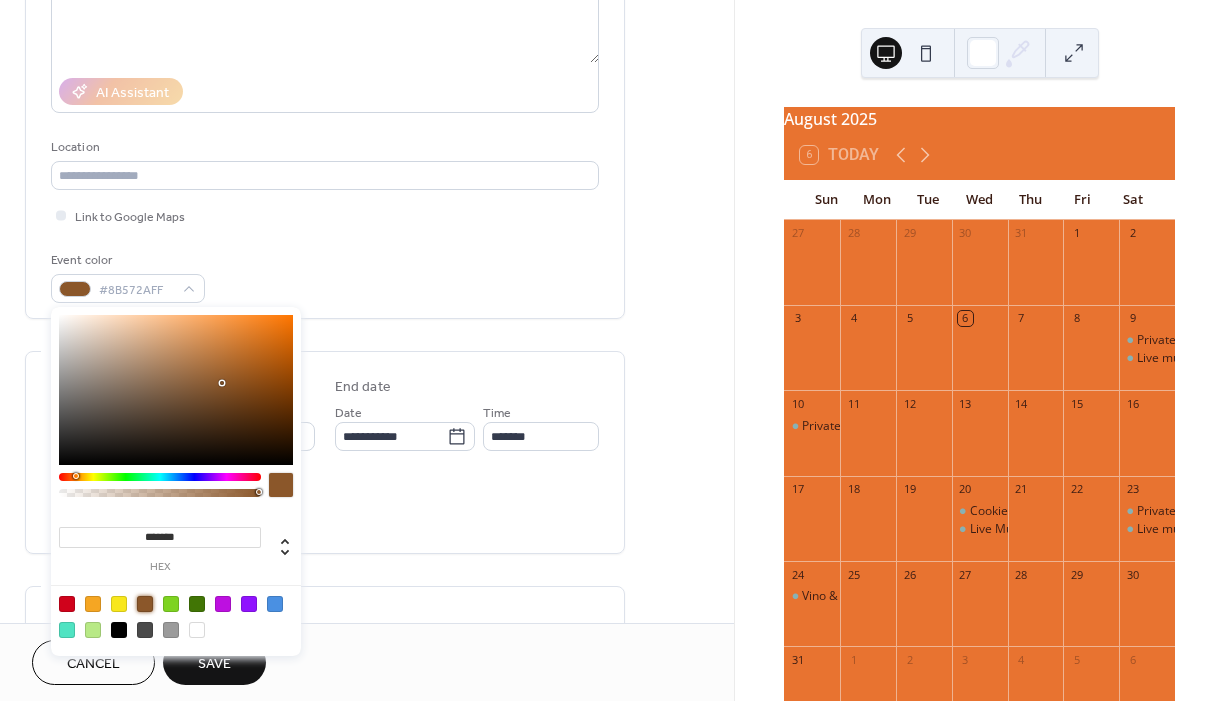 click on "All day Show date only Hide end time" at bounding box center [325, 506] 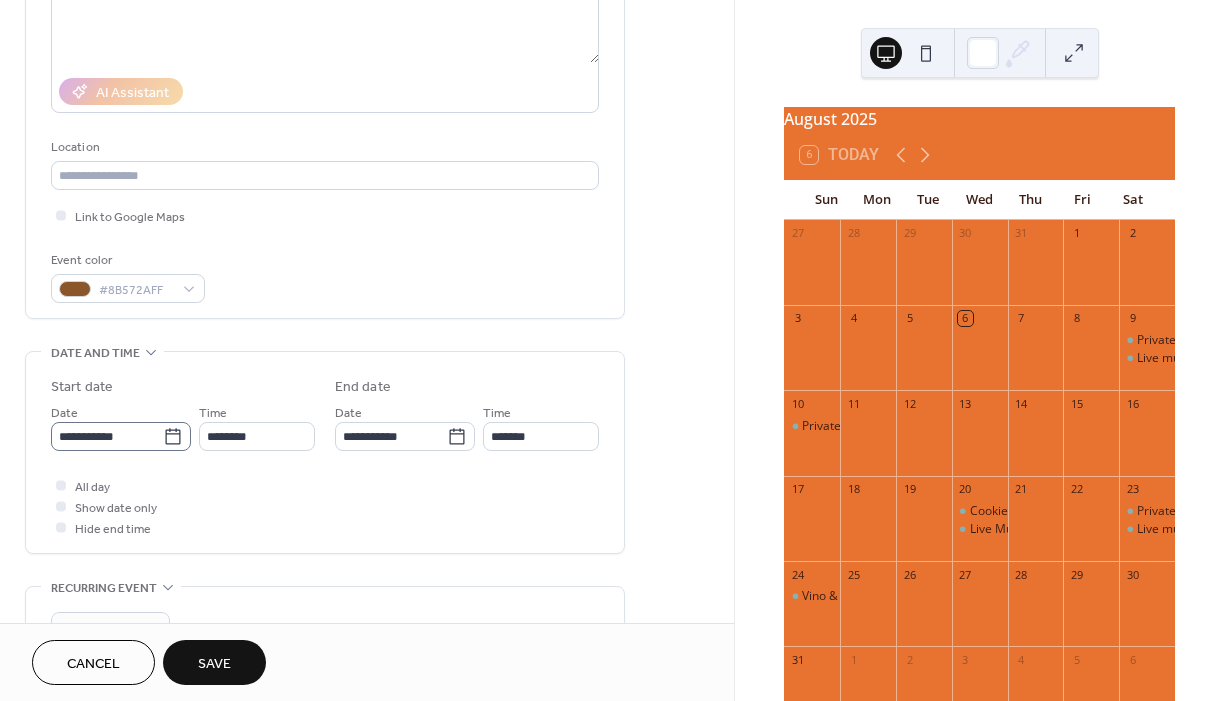 click 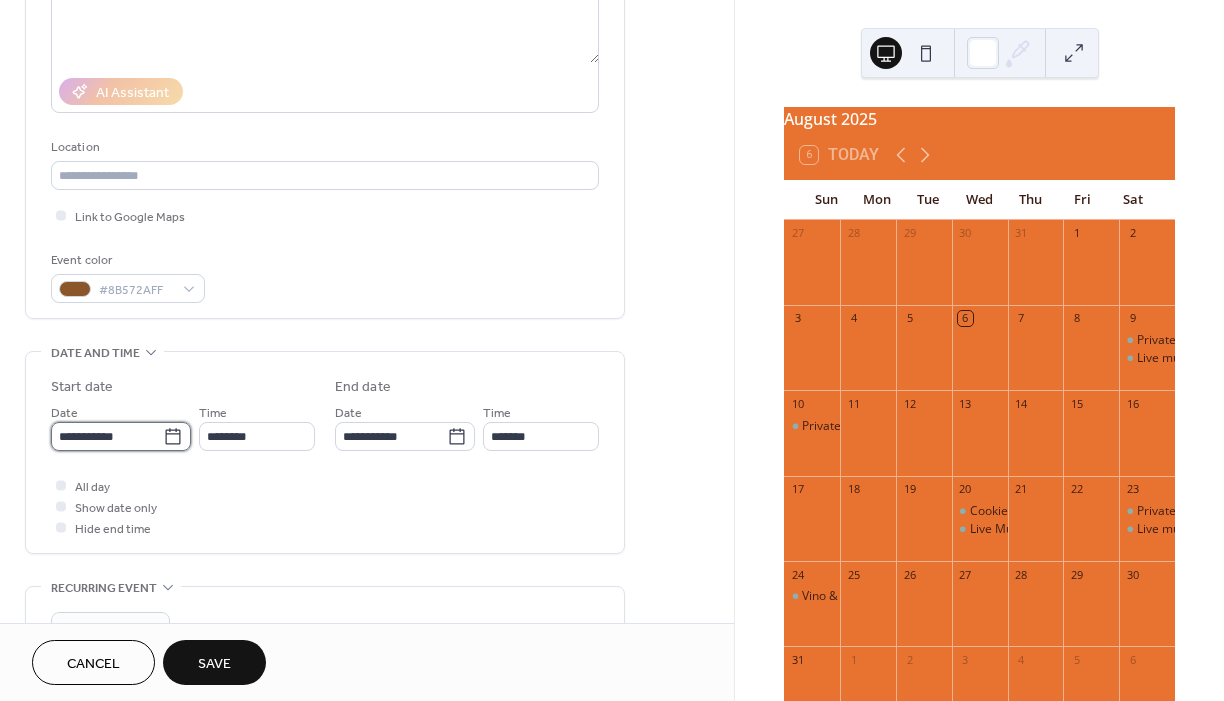 click on "**********" at bounding box center [107, 436] 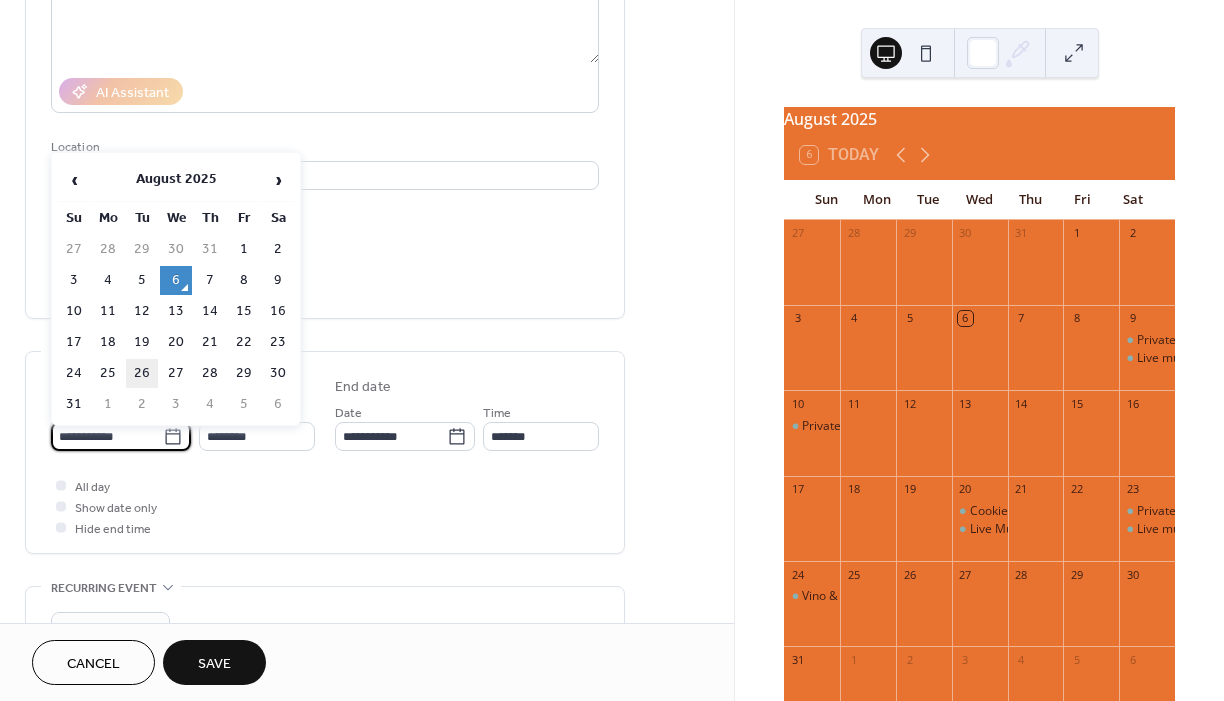click on "26" at bounding box center (142, 373) 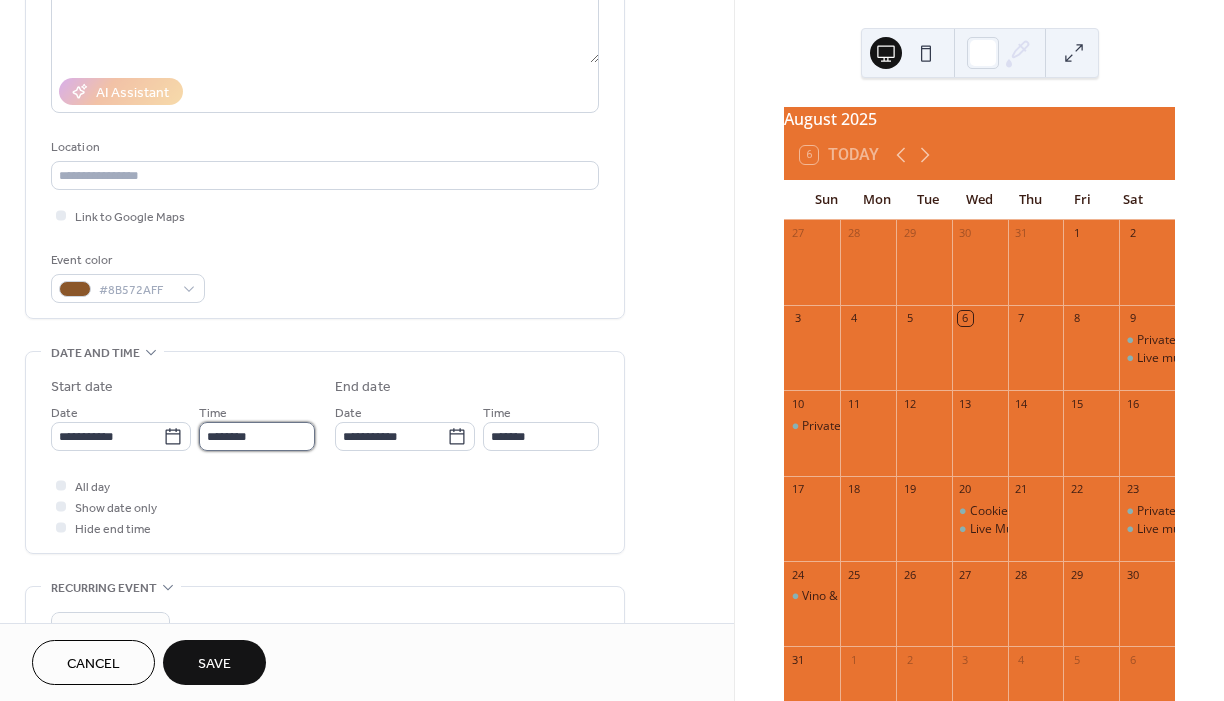 click on "********" at bounding box center [257, 436] 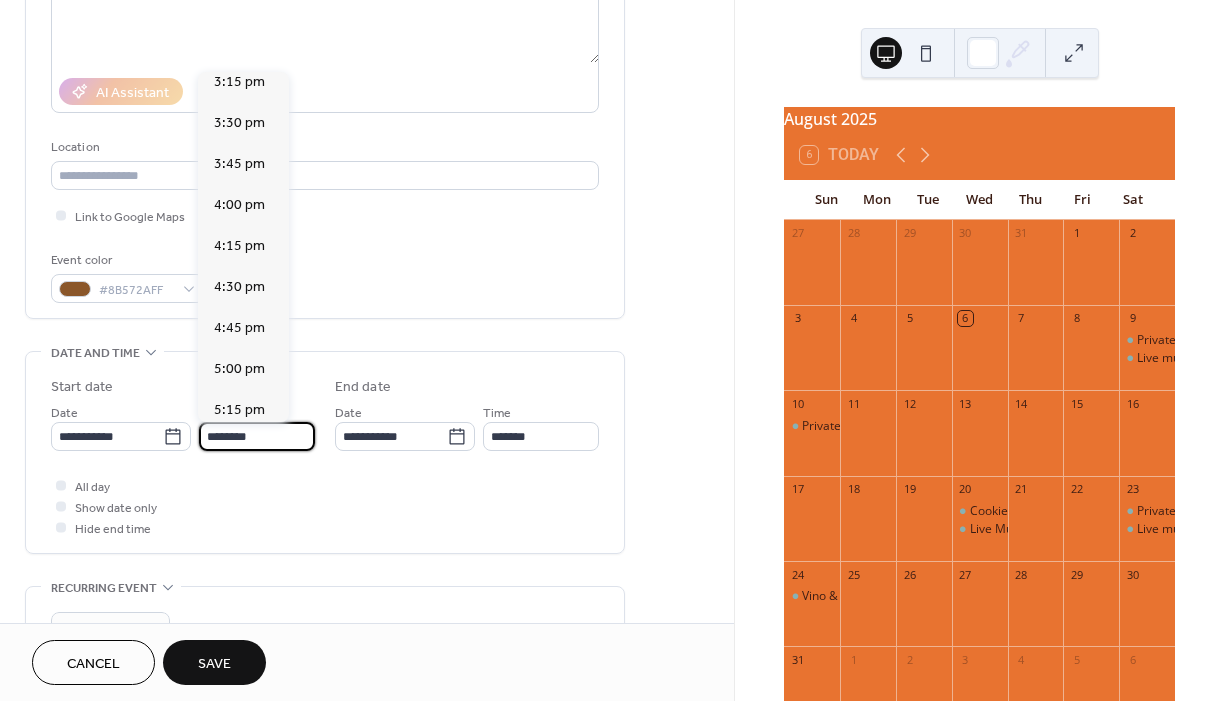 scroll, scrollTop: 2544, scrollLeft: 0, axis: vertical 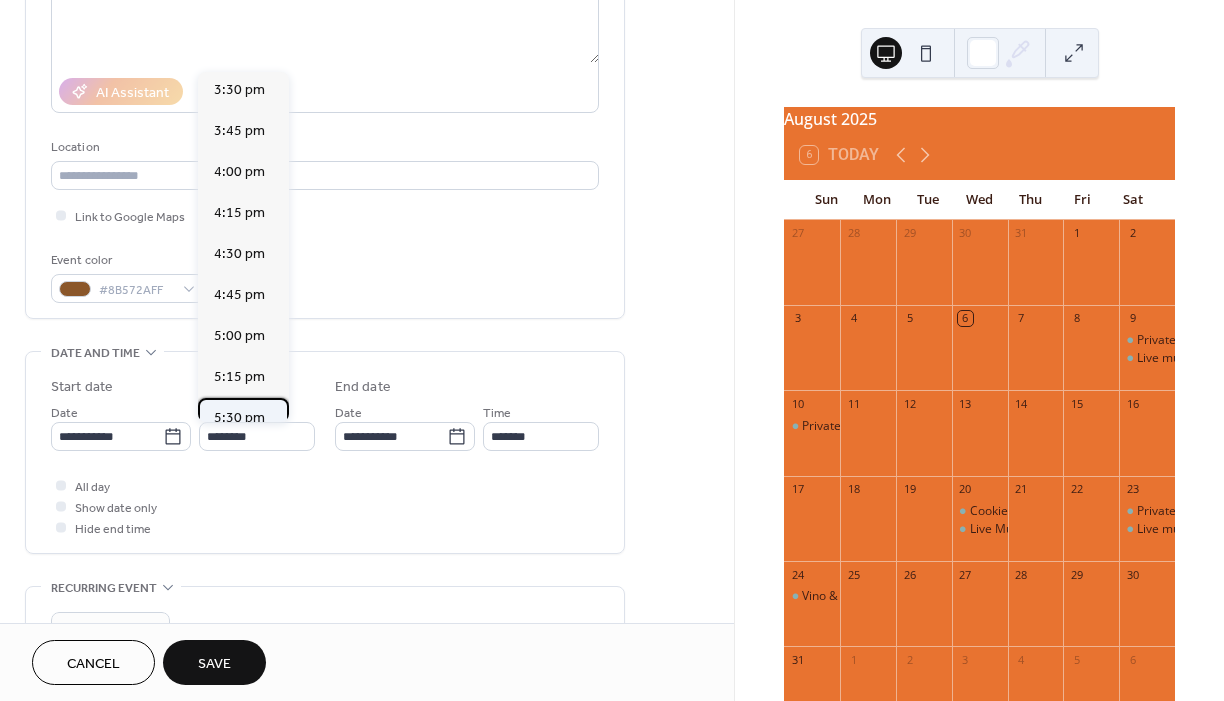 click on "5:30 pm" at bounding box center [239, 418] 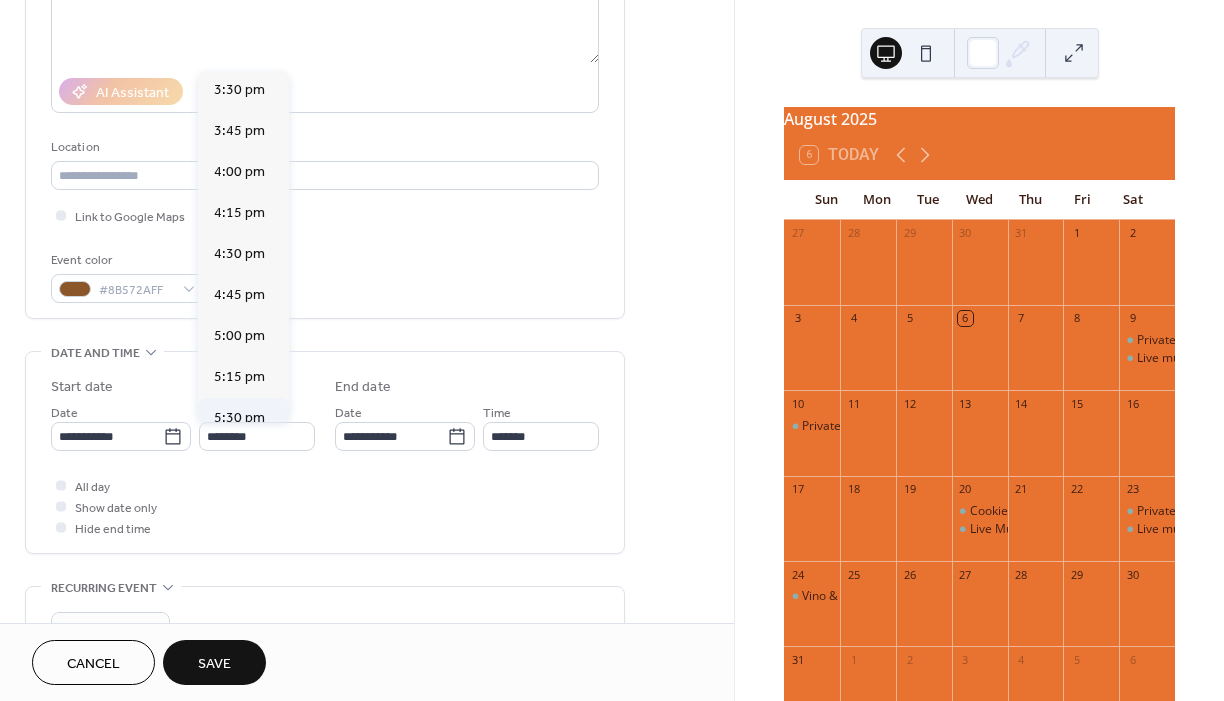 type on "*******" 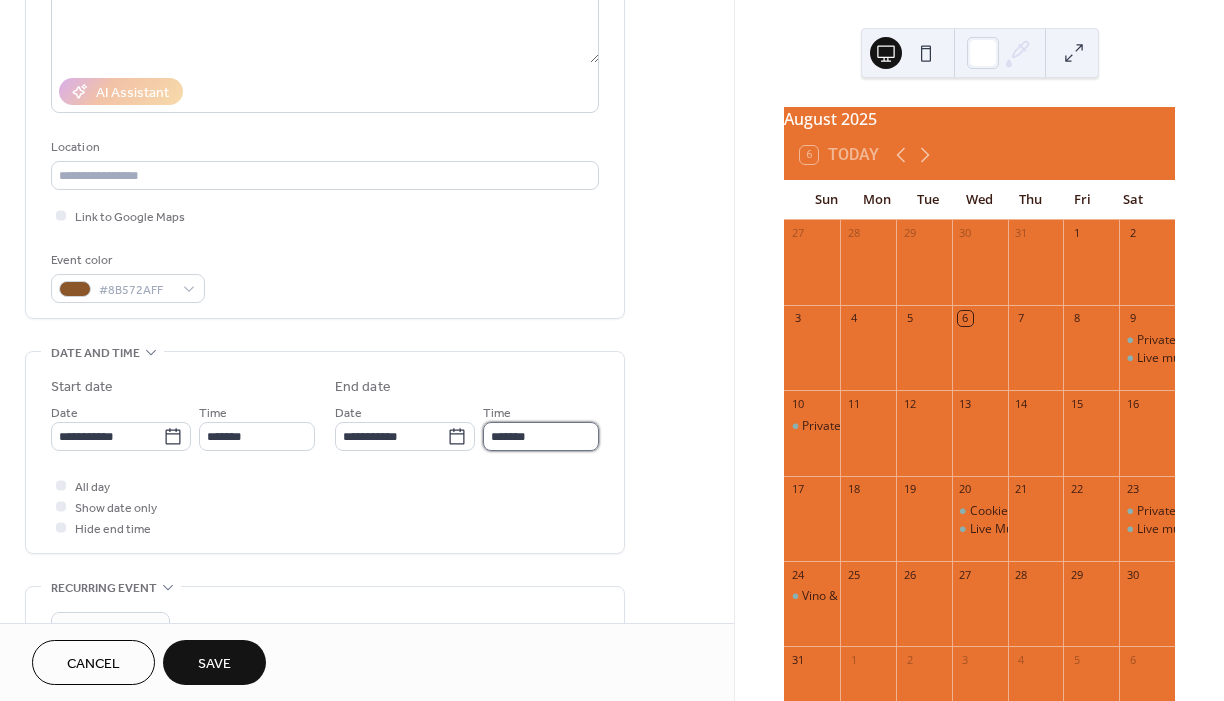 click on "*******" at bounding box center (541, 436) 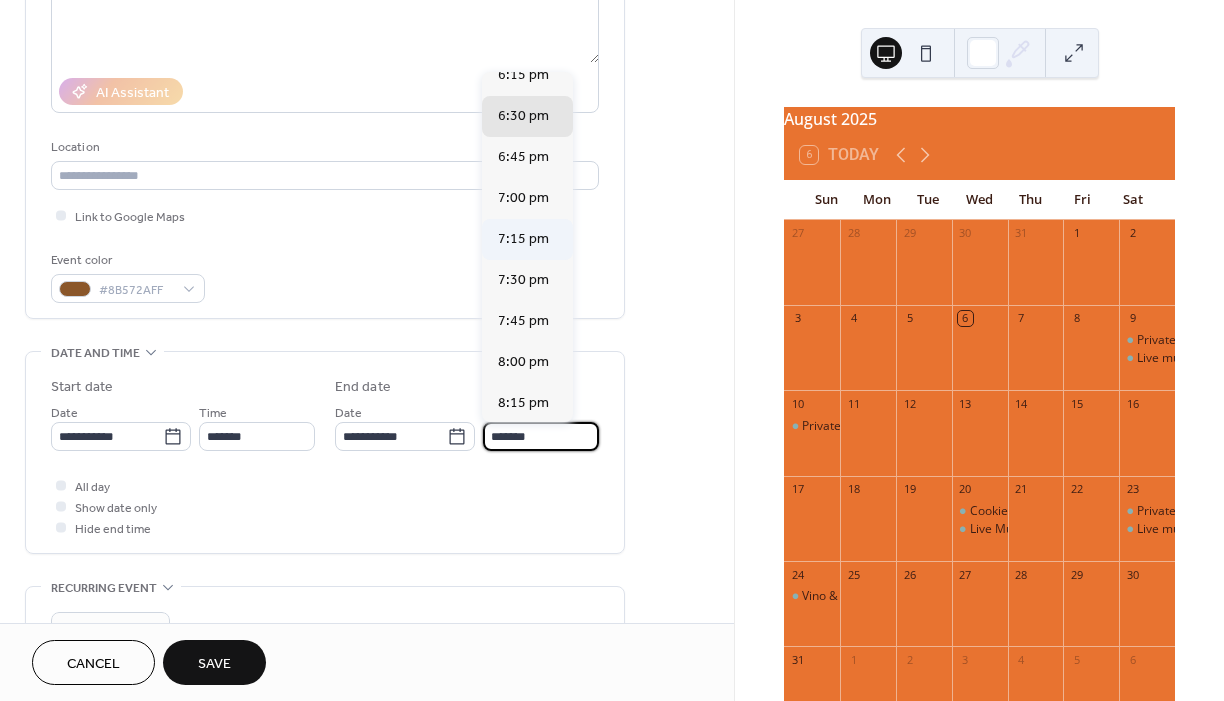 scroll, scrollTop: 100, scrollLeft: 0, axis: vertical 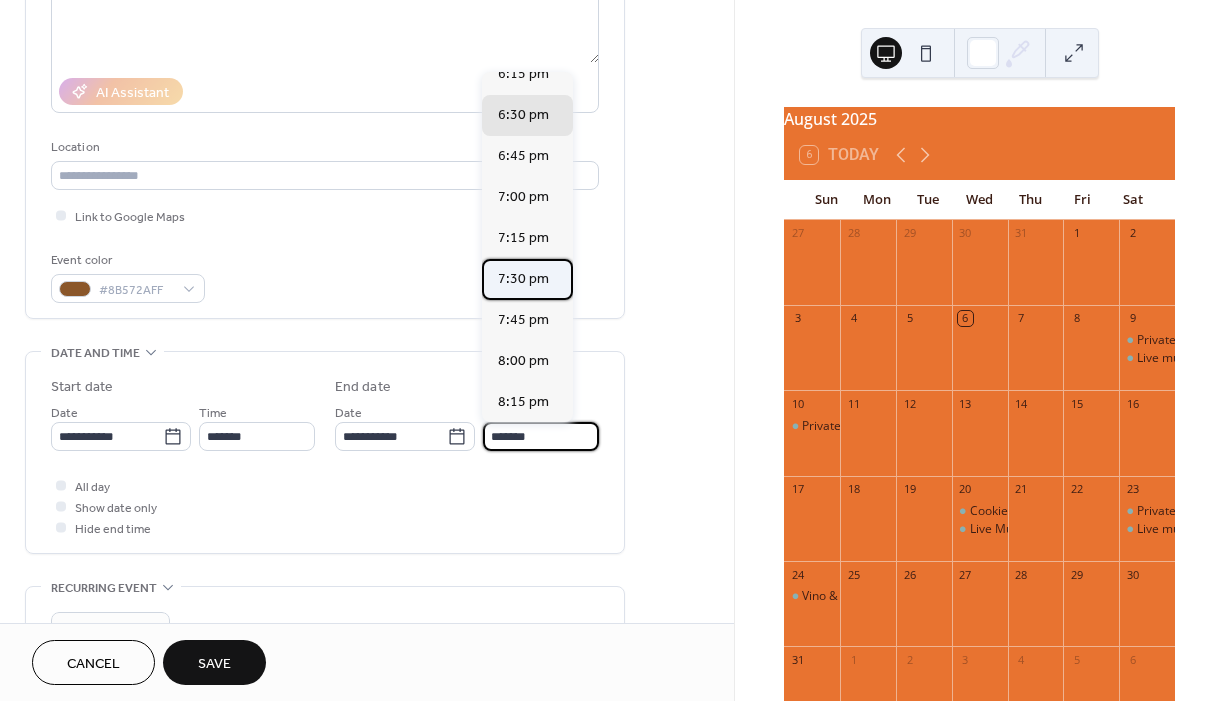 click on "7:30 pm" at bounding box center [523, 279] 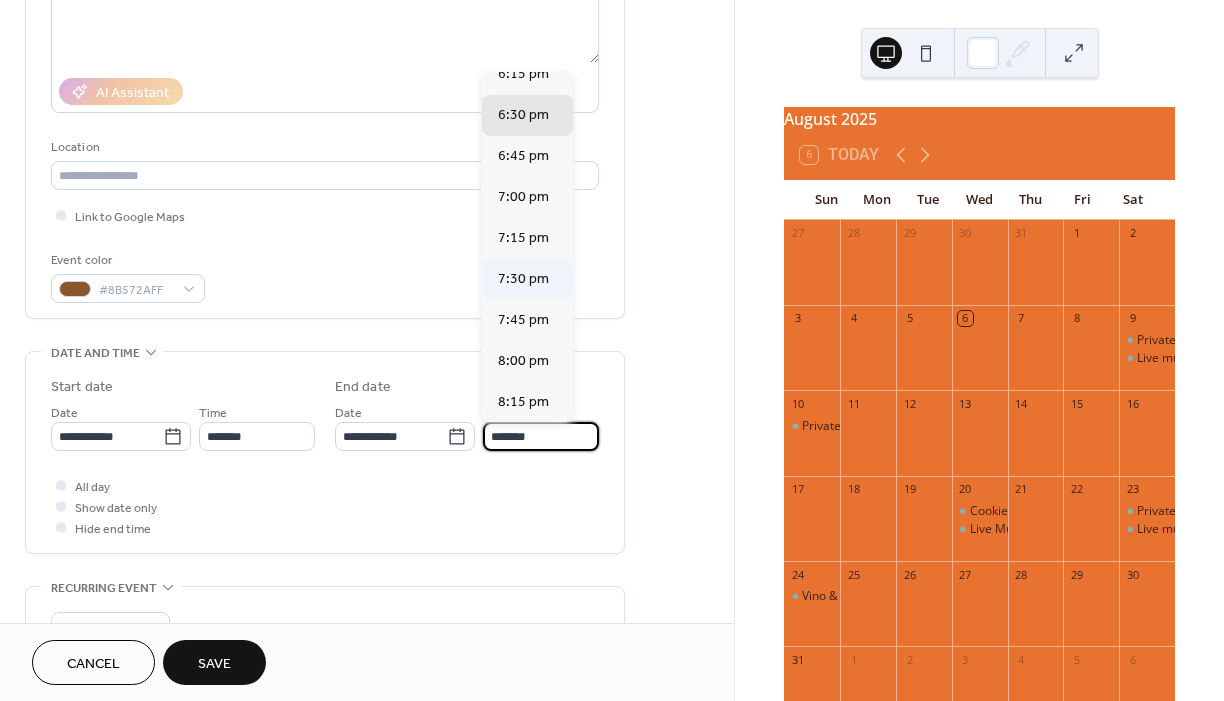 type on "*******" 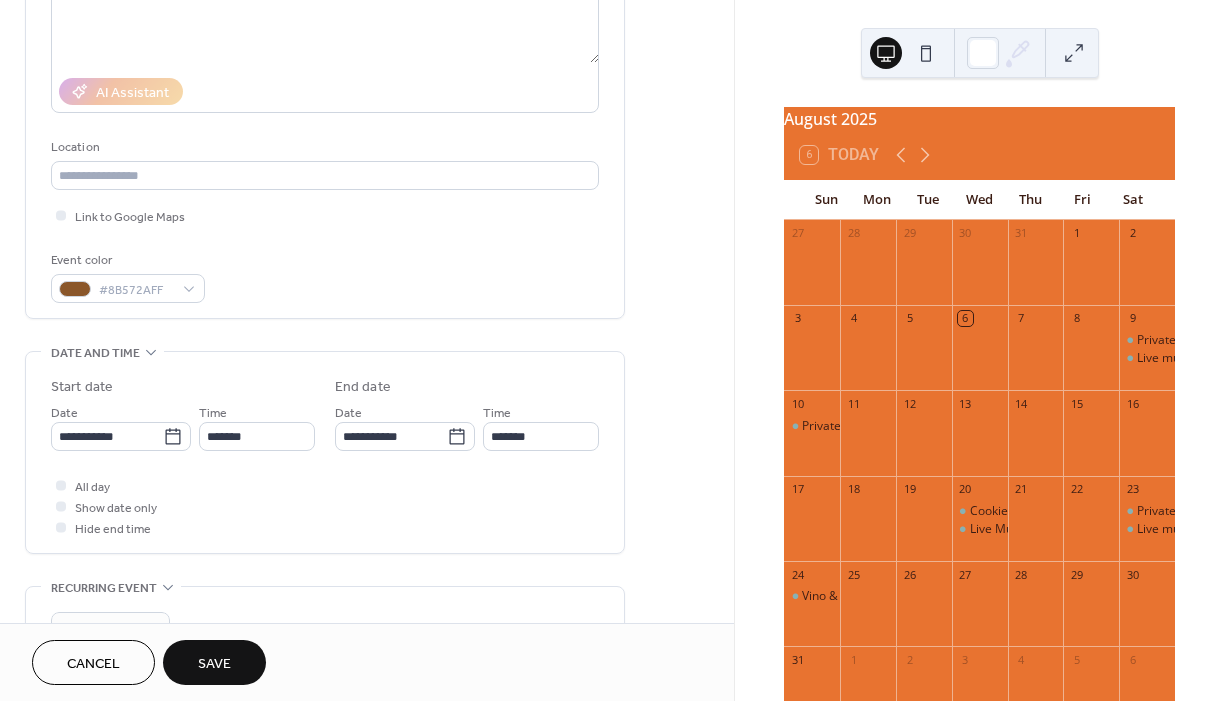 click on "Save" at bounding box center [214, 664] 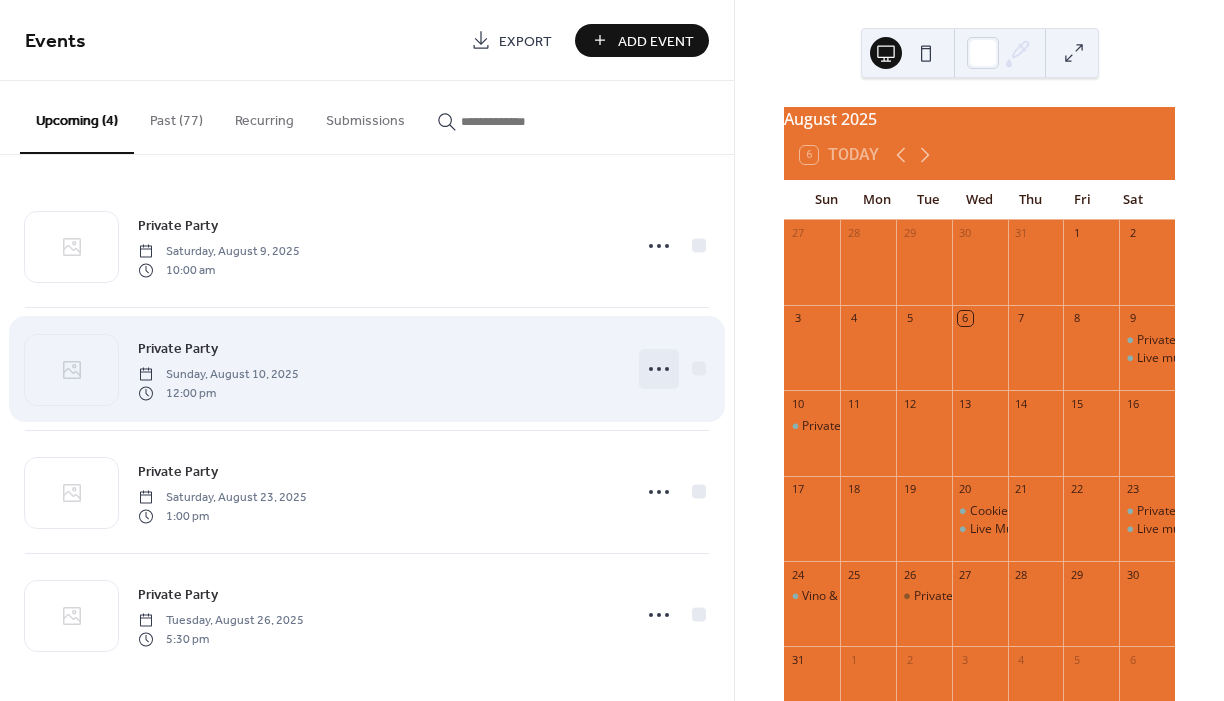 click 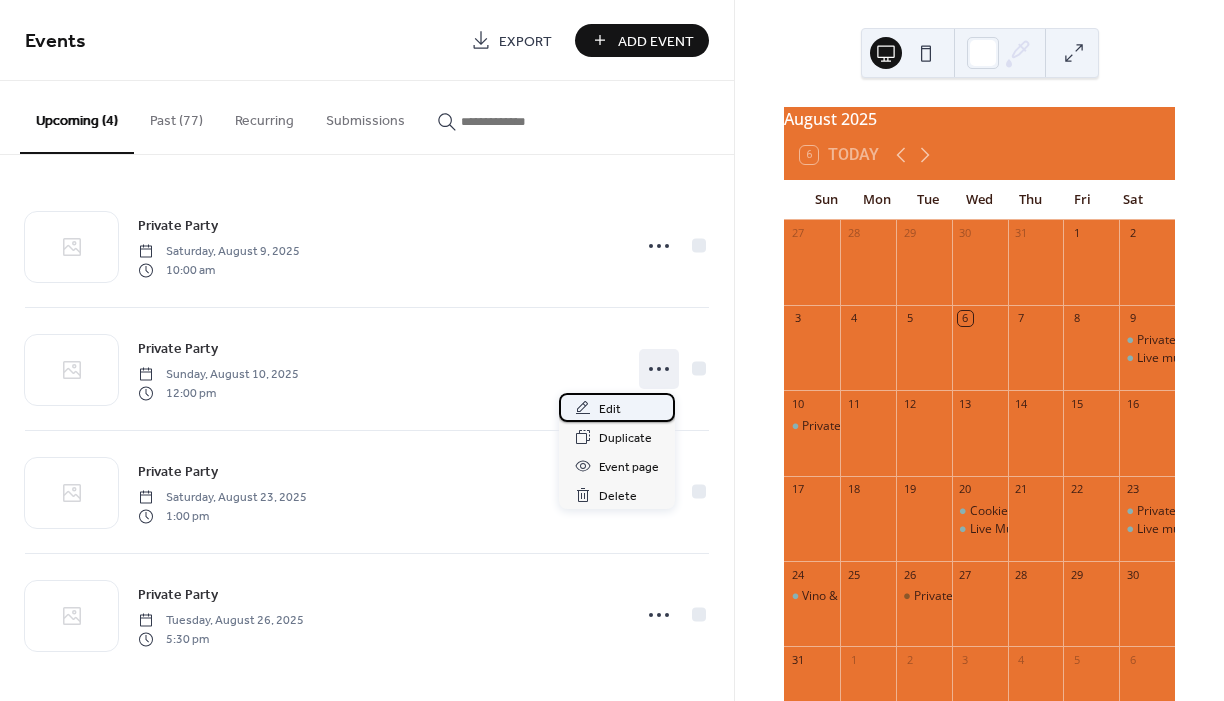 click on "Edit" at bounding box center [610, 409] 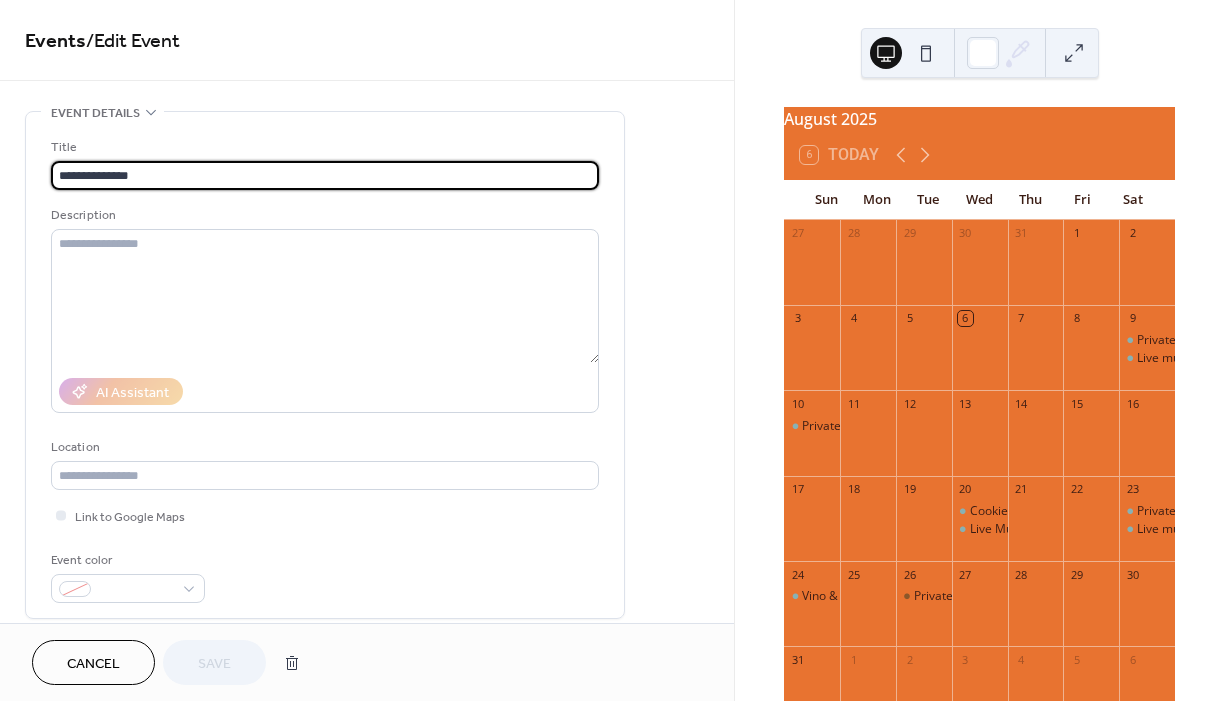 scroll, scrollTop: 100, scrollLeft: 0, axis: vertical 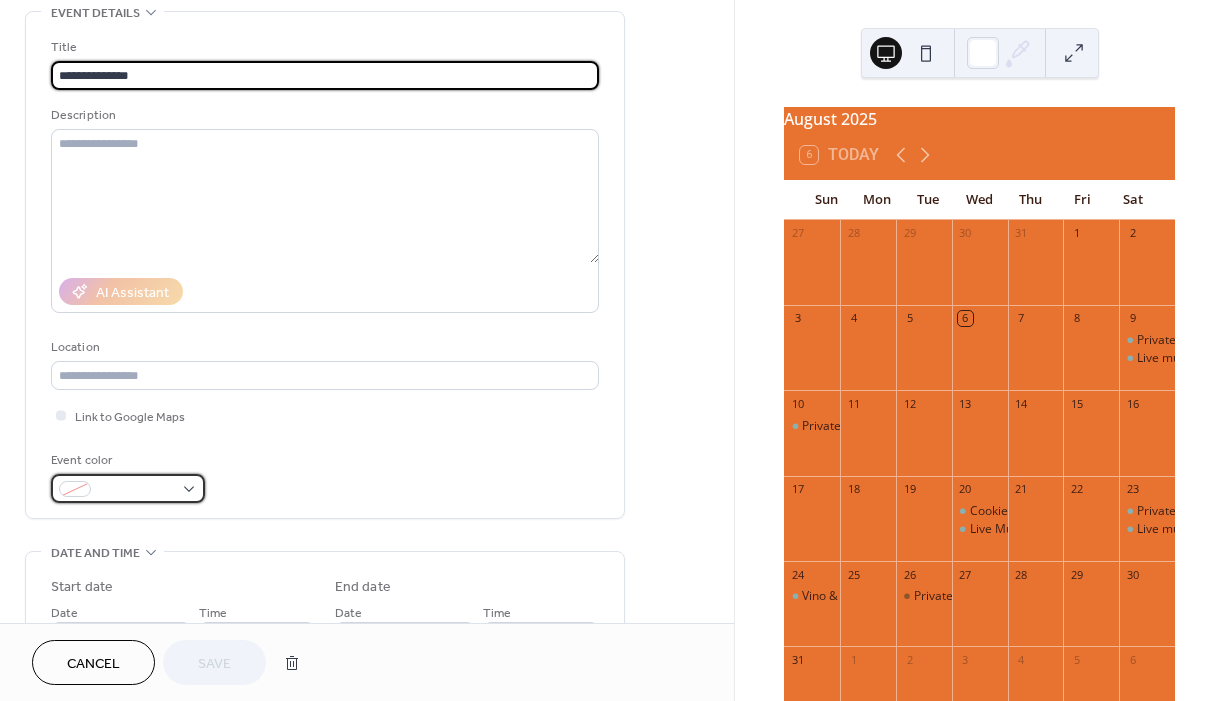 click at bounding box center (128, 488) 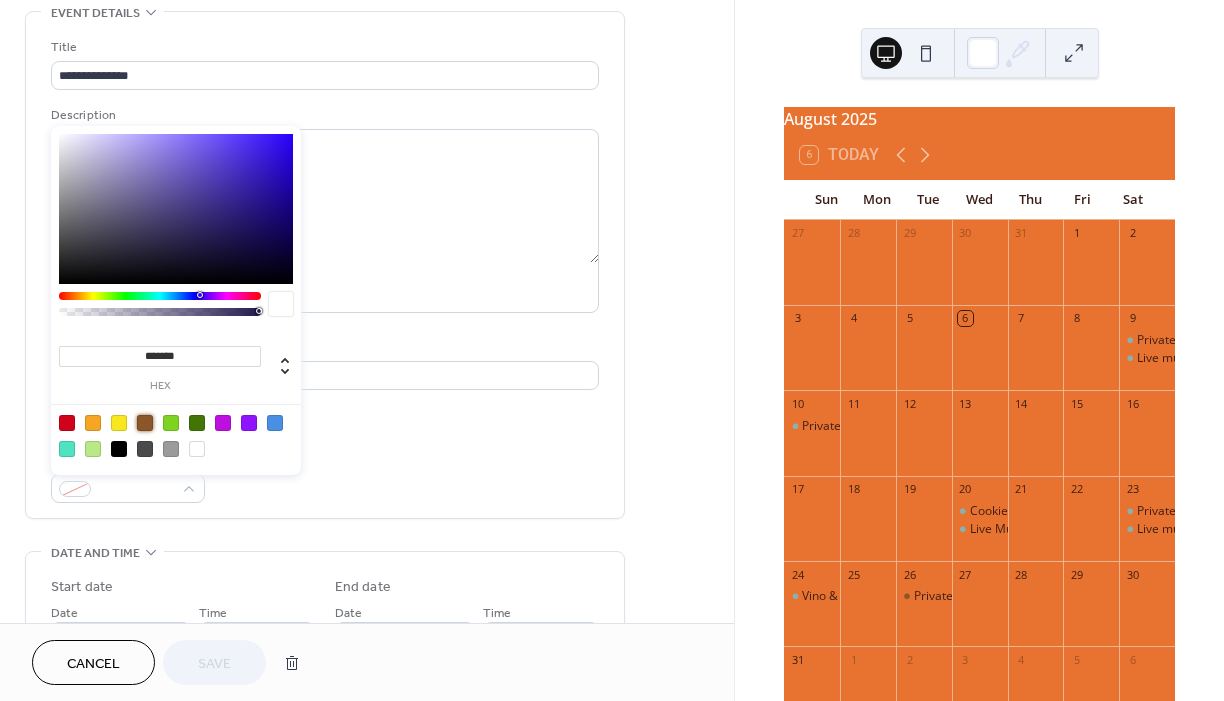 click at bounding box center (145, 423) 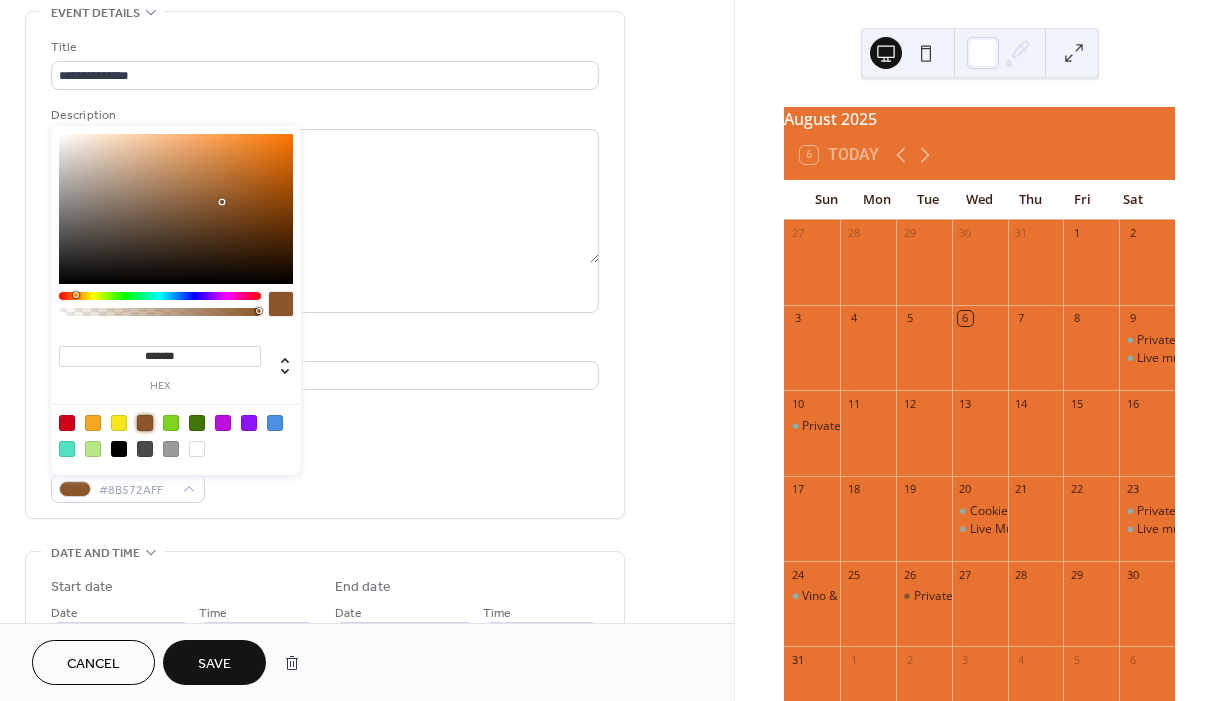 drag, startPoint x: 201, startPoint y: 658, endPoint x: 204, endPoint y: 636, distance: 22.203604 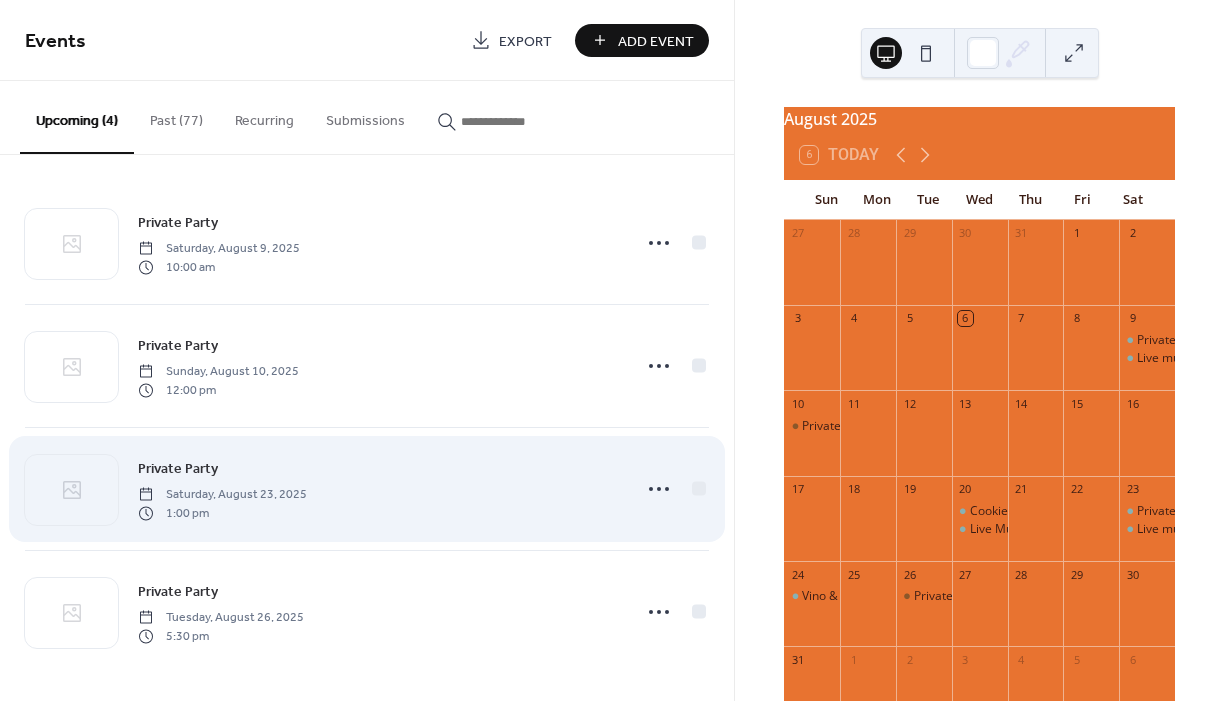 scroll, scrollTop: 5, scrollLeft: 0, axis: vertical 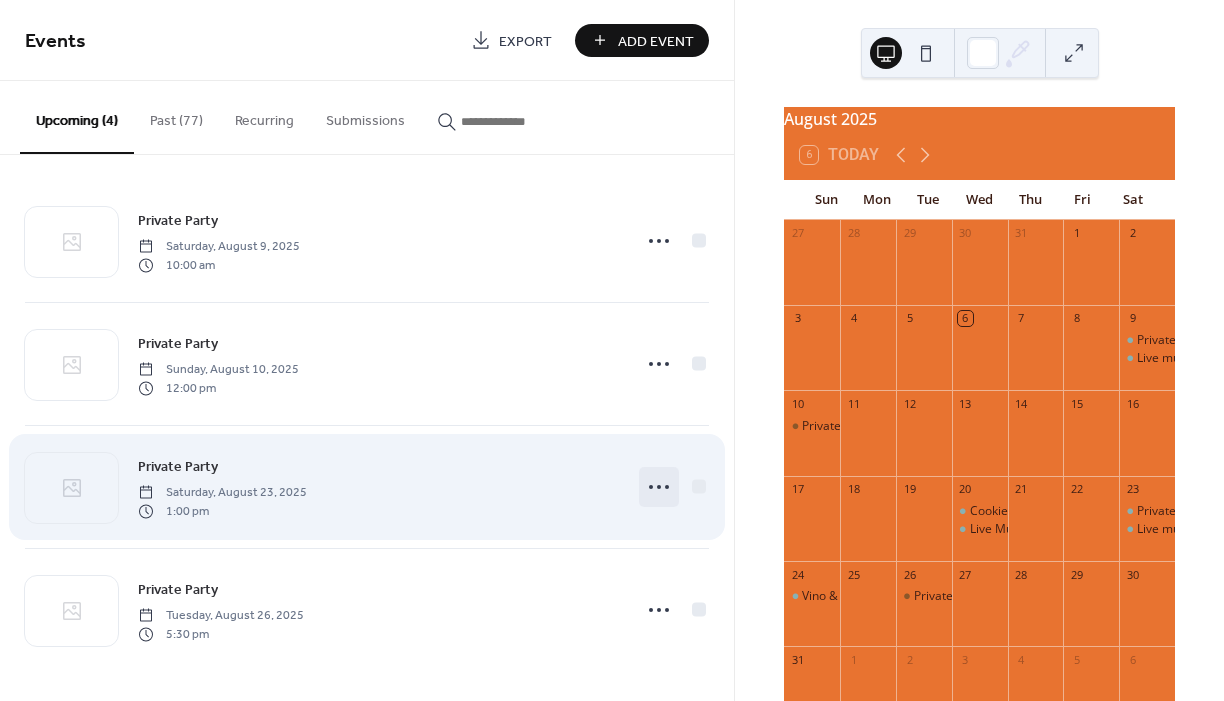 click 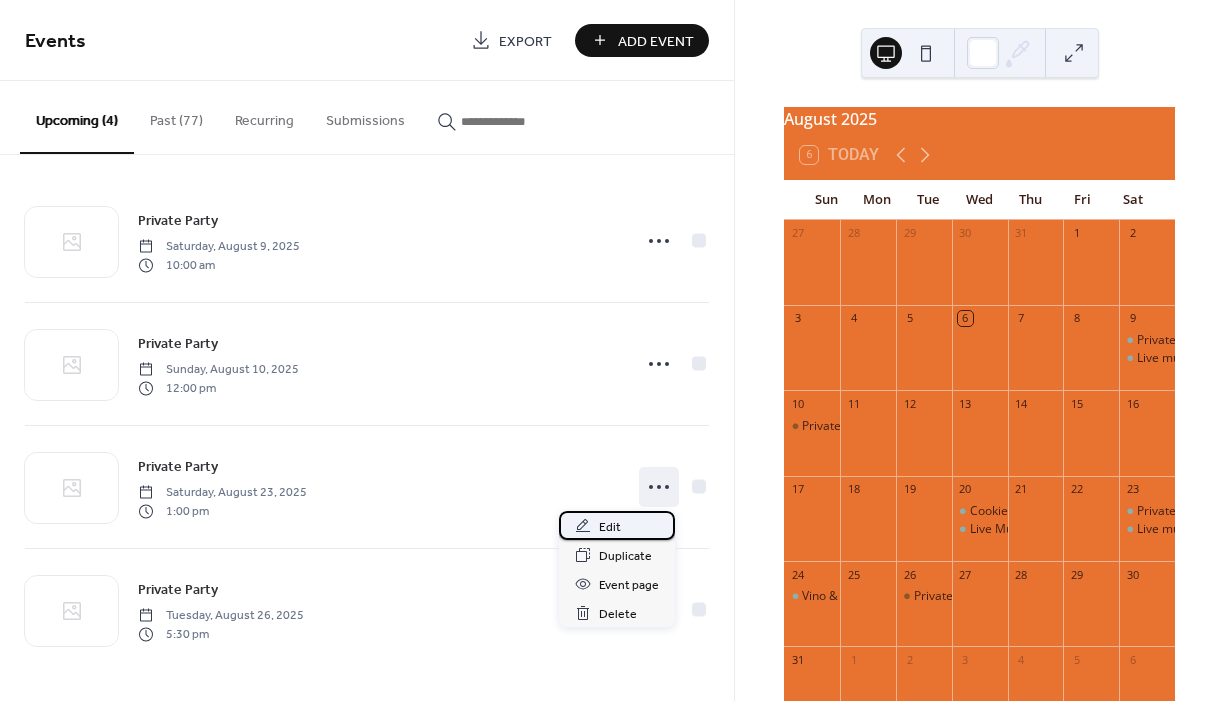 click 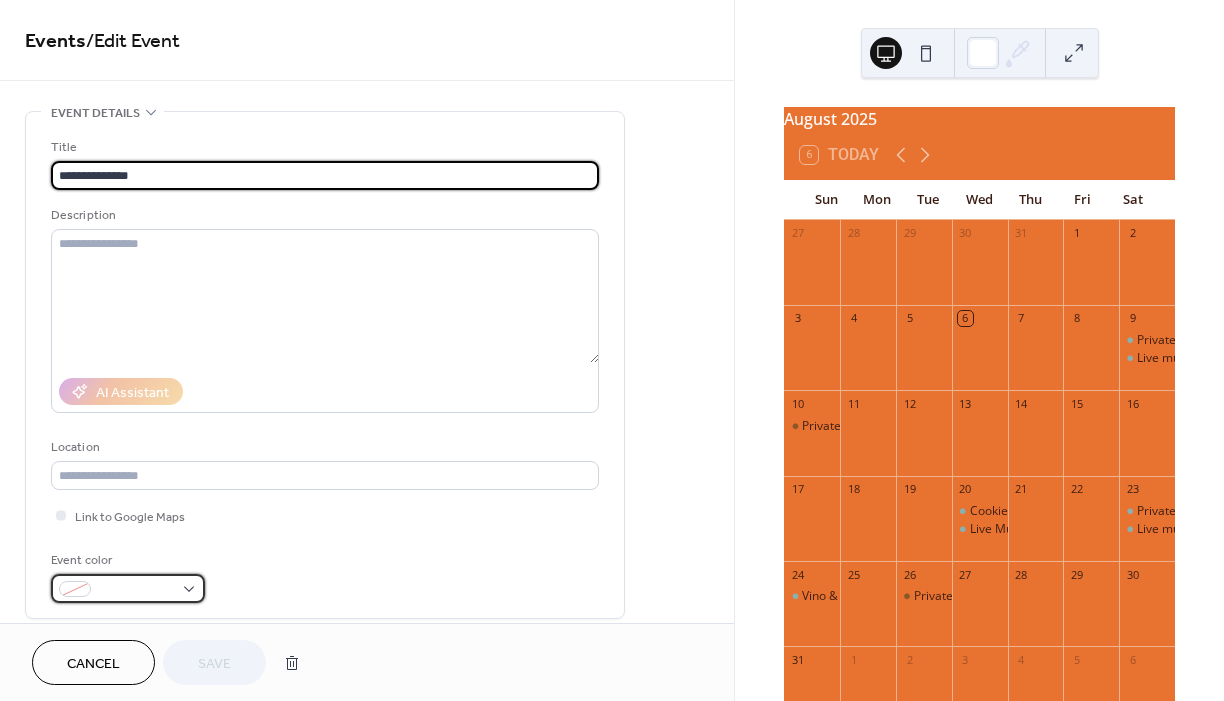 click at bounding box center [136, 590] 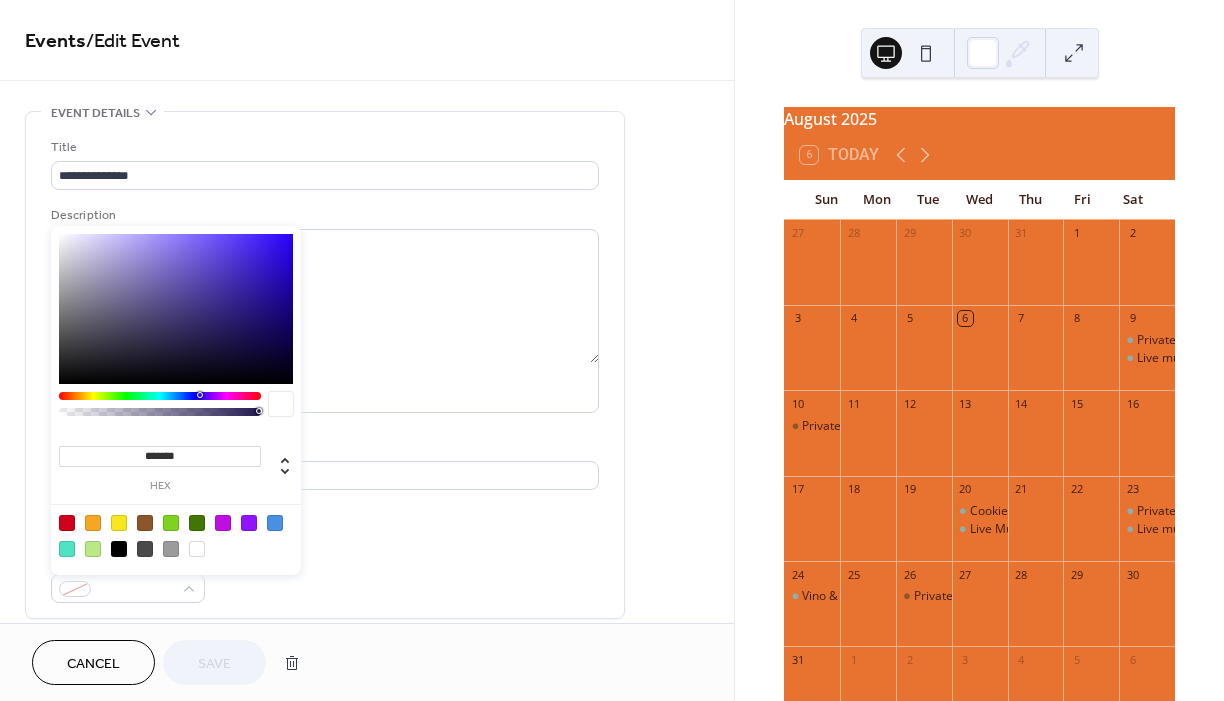 click at bounding box center [176, 535] 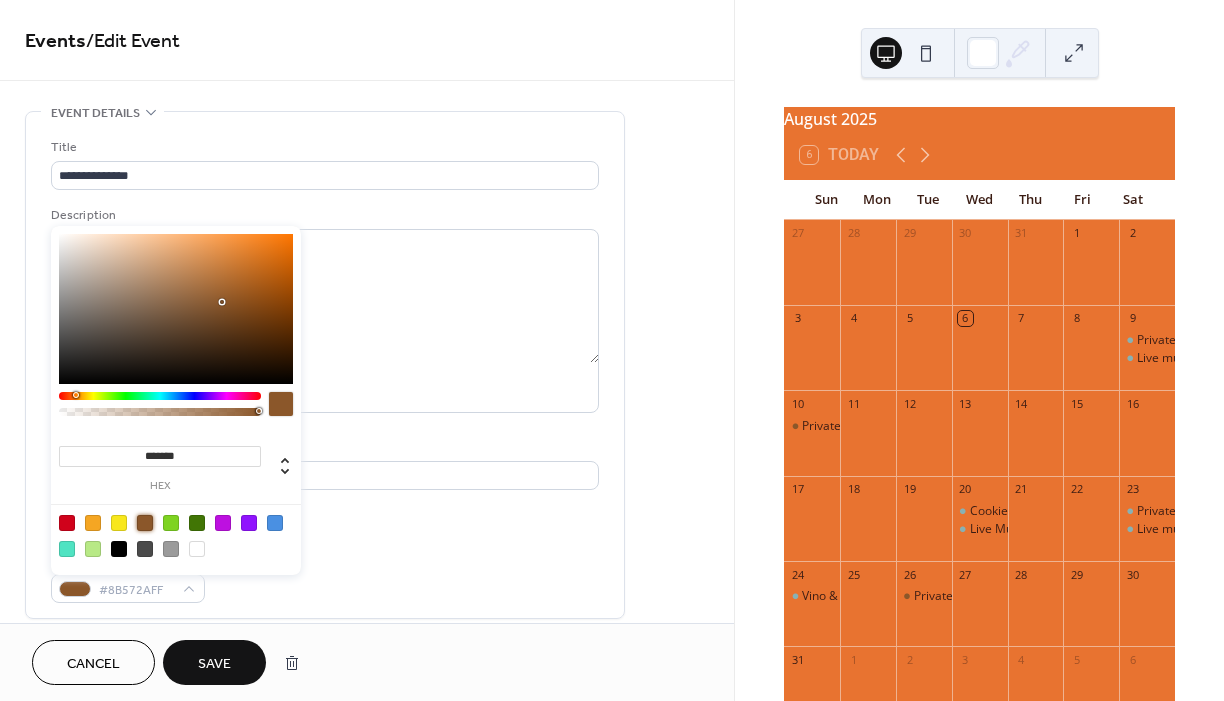 click on "Cancel" at bounding box center (93, 662) 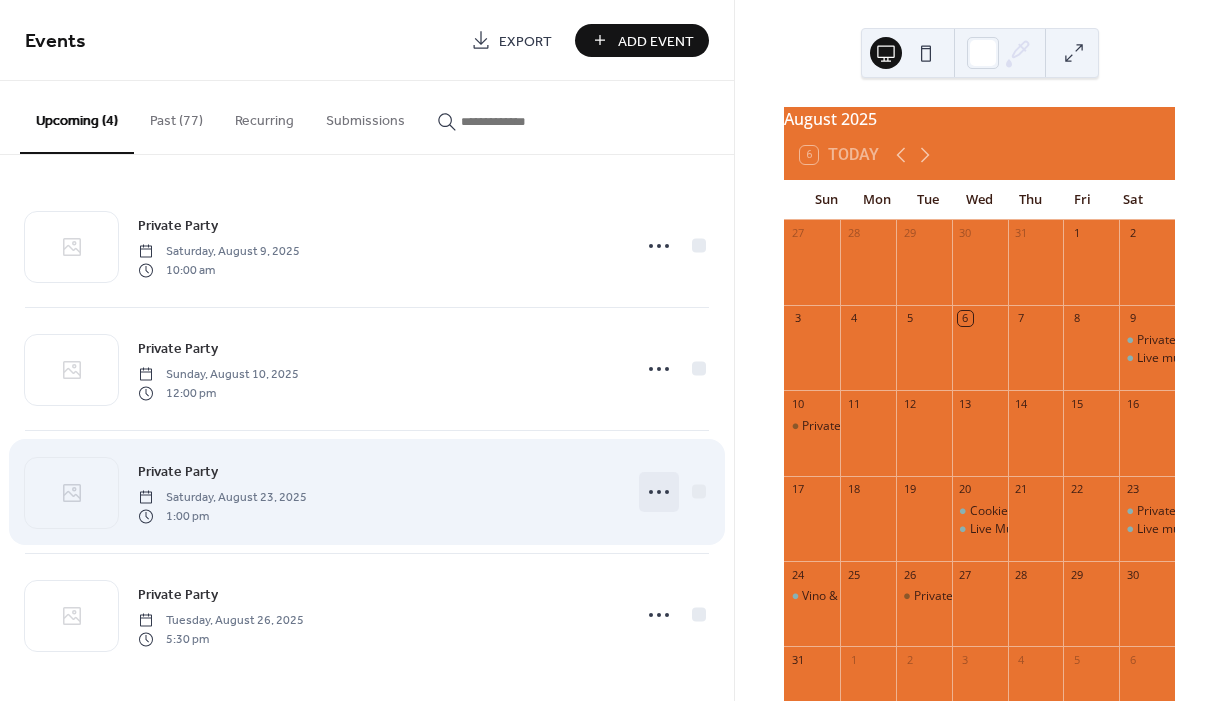 click 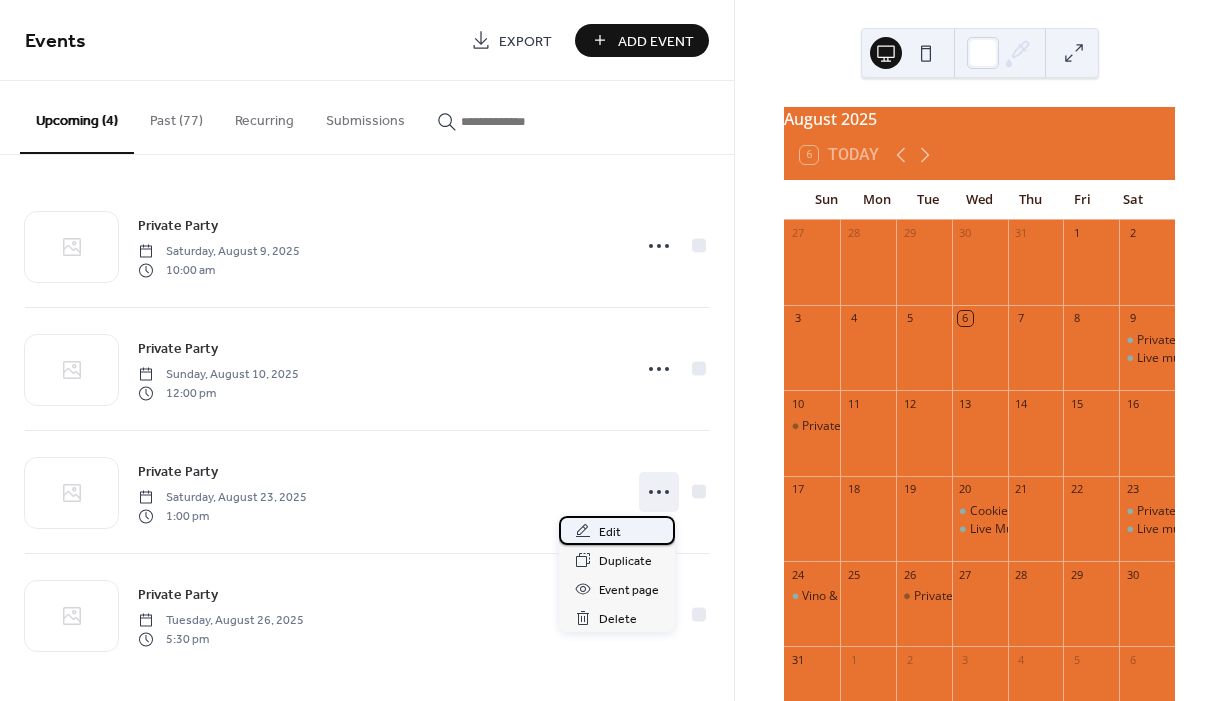 click on "Edit" at bounding box center (617, 530) 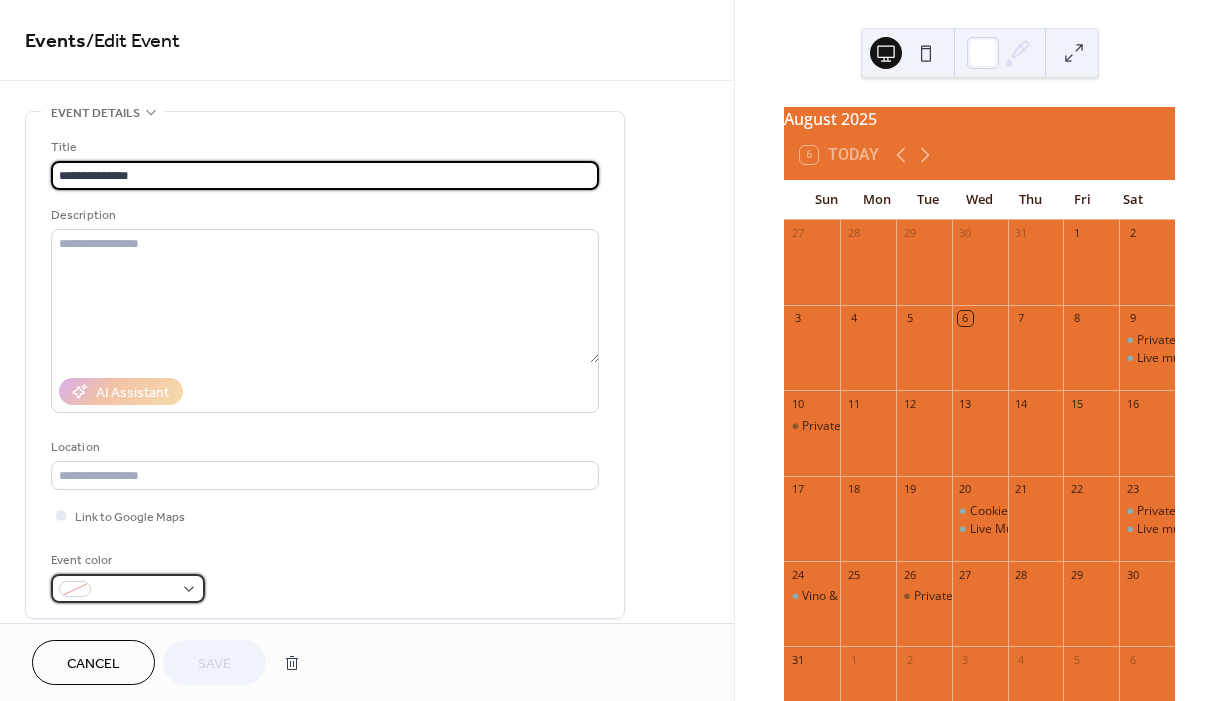 click at bounding box center [128, 588] 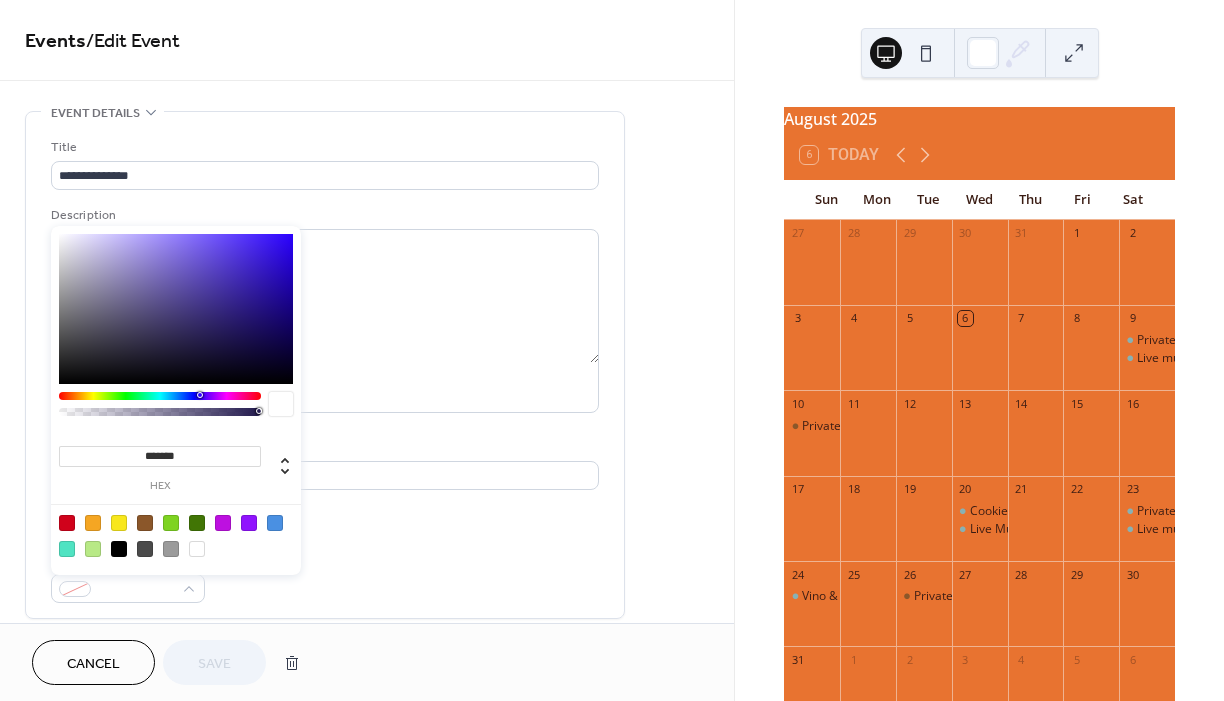 click at bounding box center (145, 523) 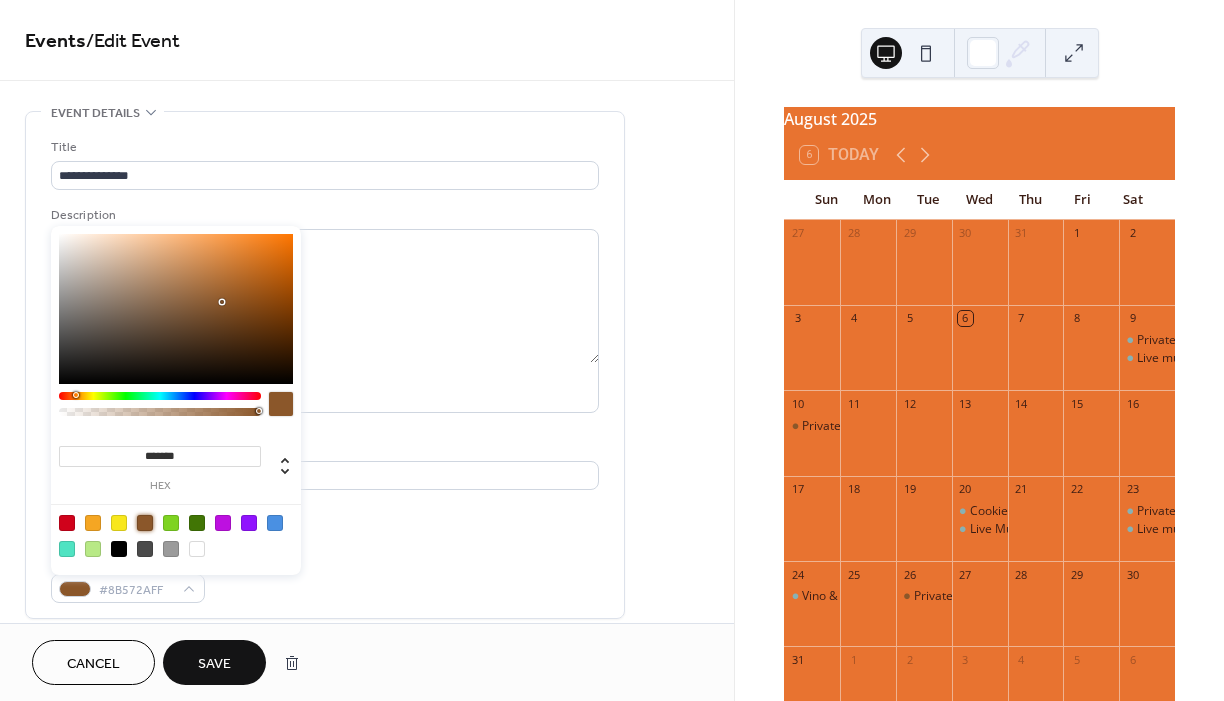 click on "Save" at bounding box center [214, 662] 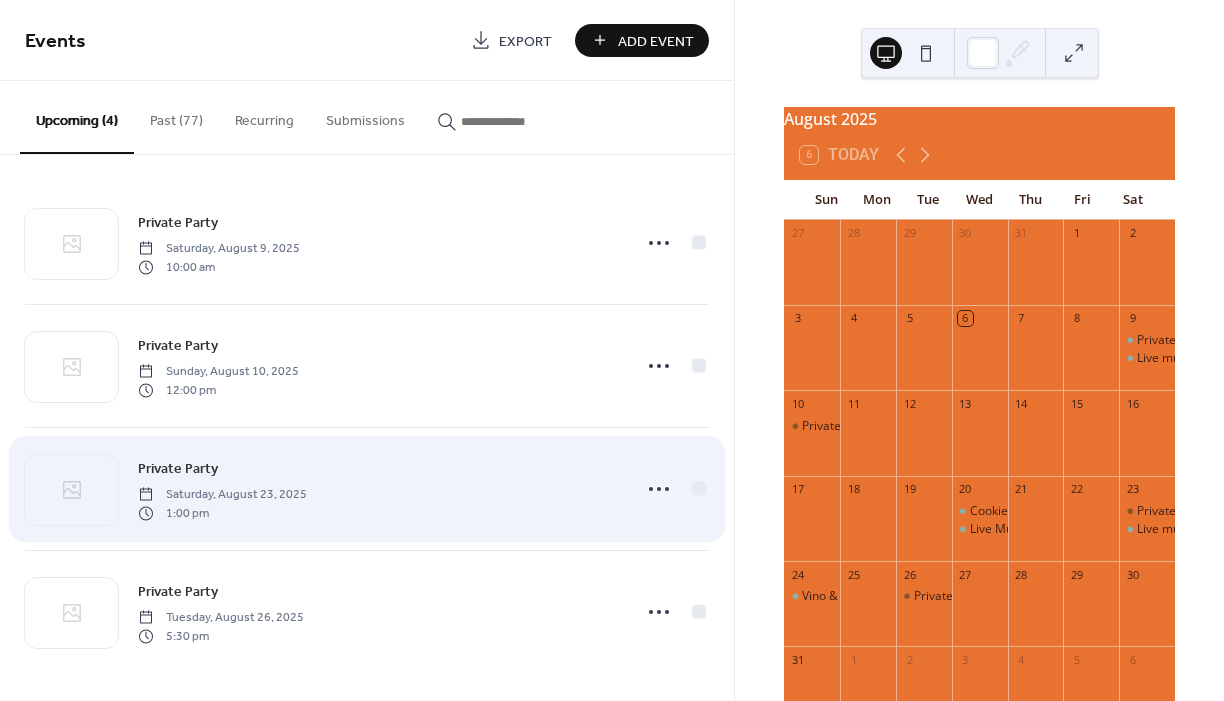 scroll, scrollTop: 5, scrollLeft: 0, axis: vertical 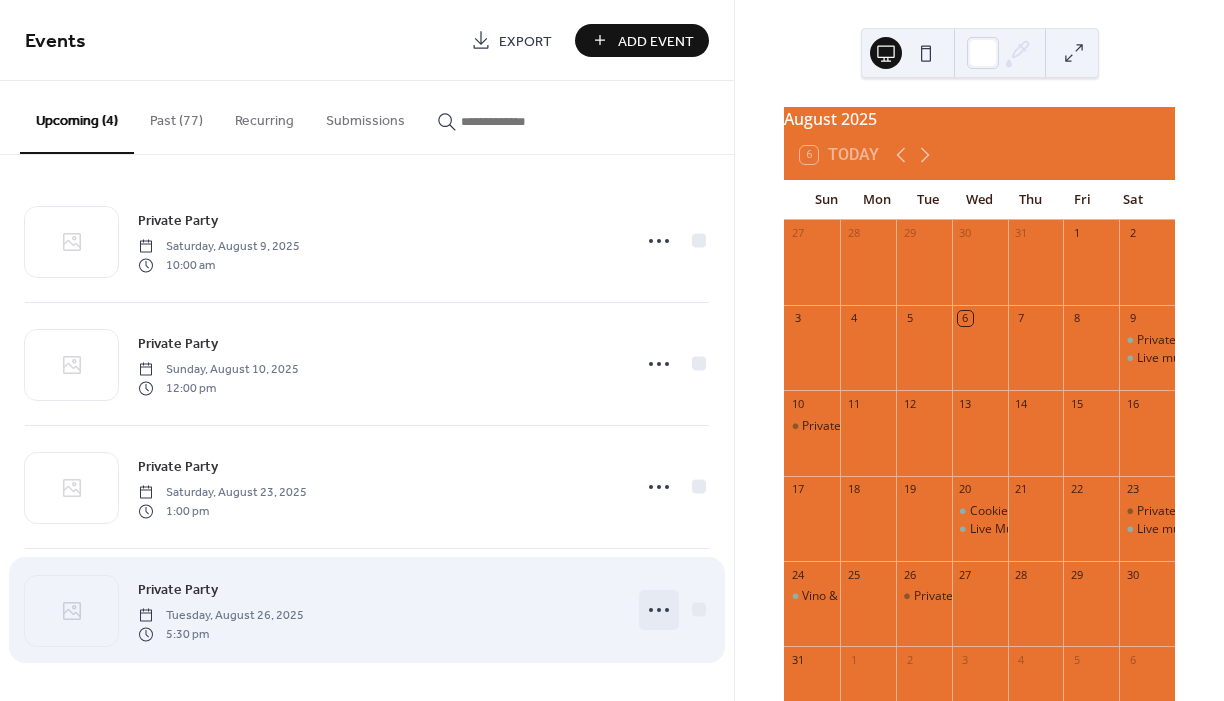 click 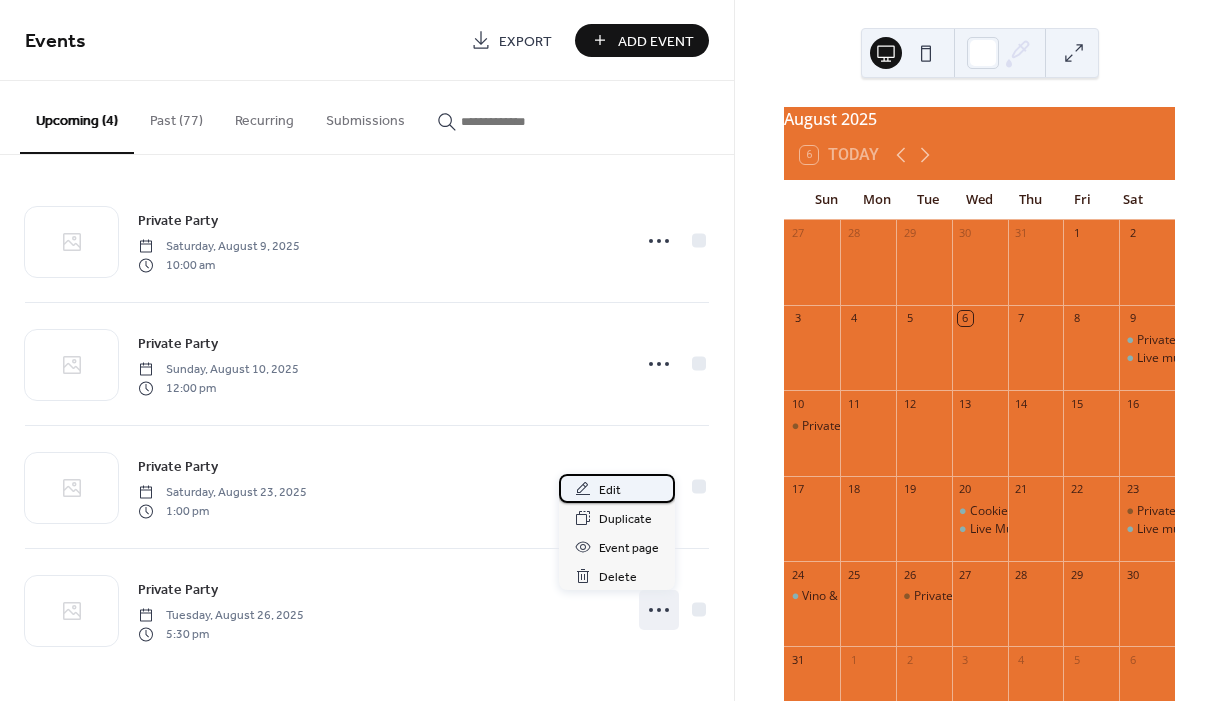 click on "Edit" at bounding box center (617, 488) 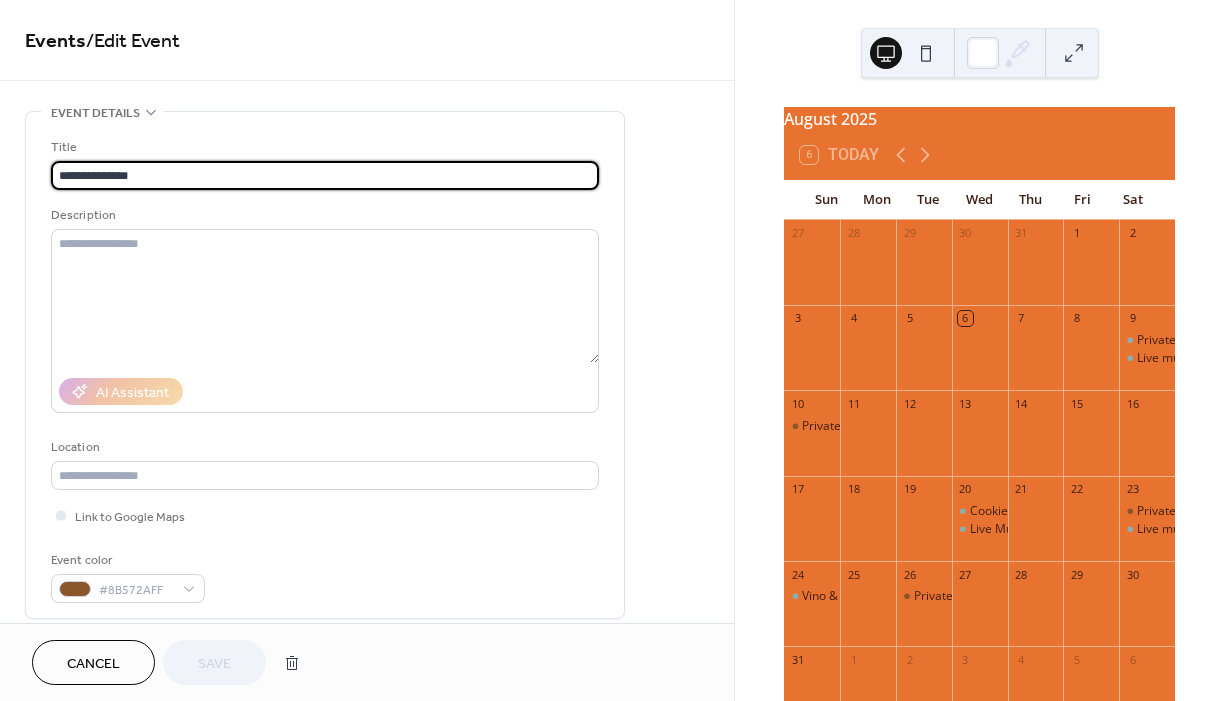 click on "Cancel" at bounding box center (93, 662) 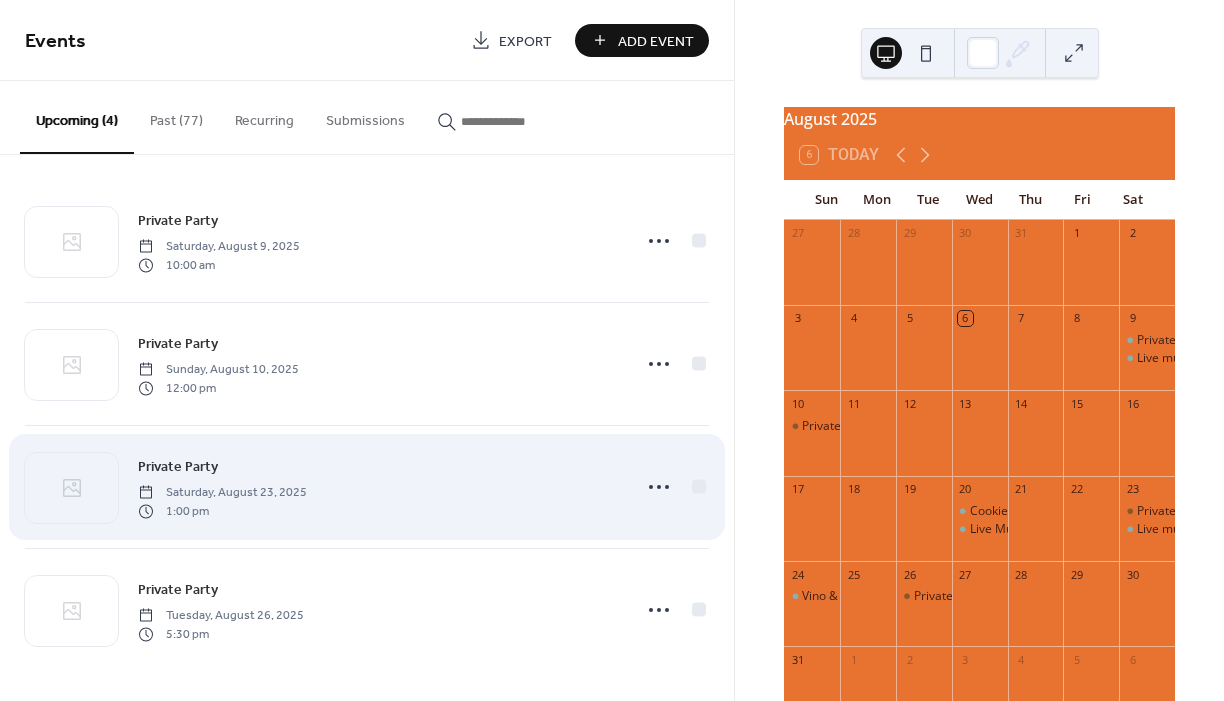 scroll, scrollTop: 0, scrollLeft: 0, axis: both 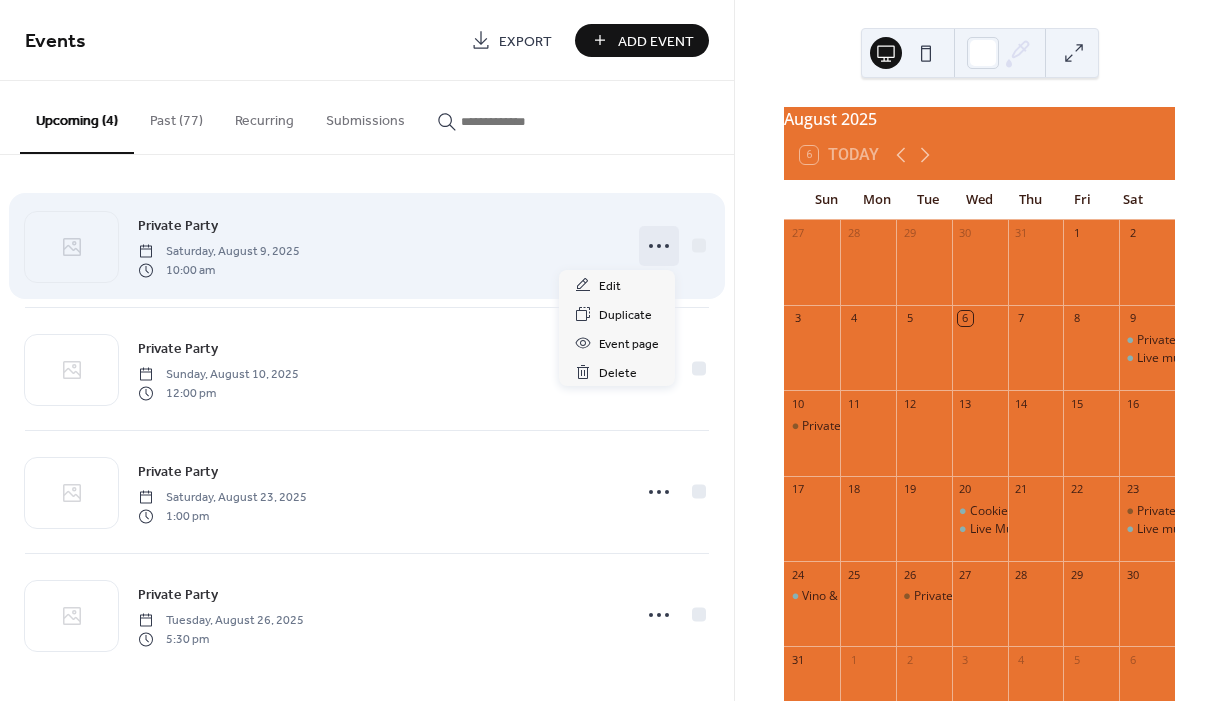 click 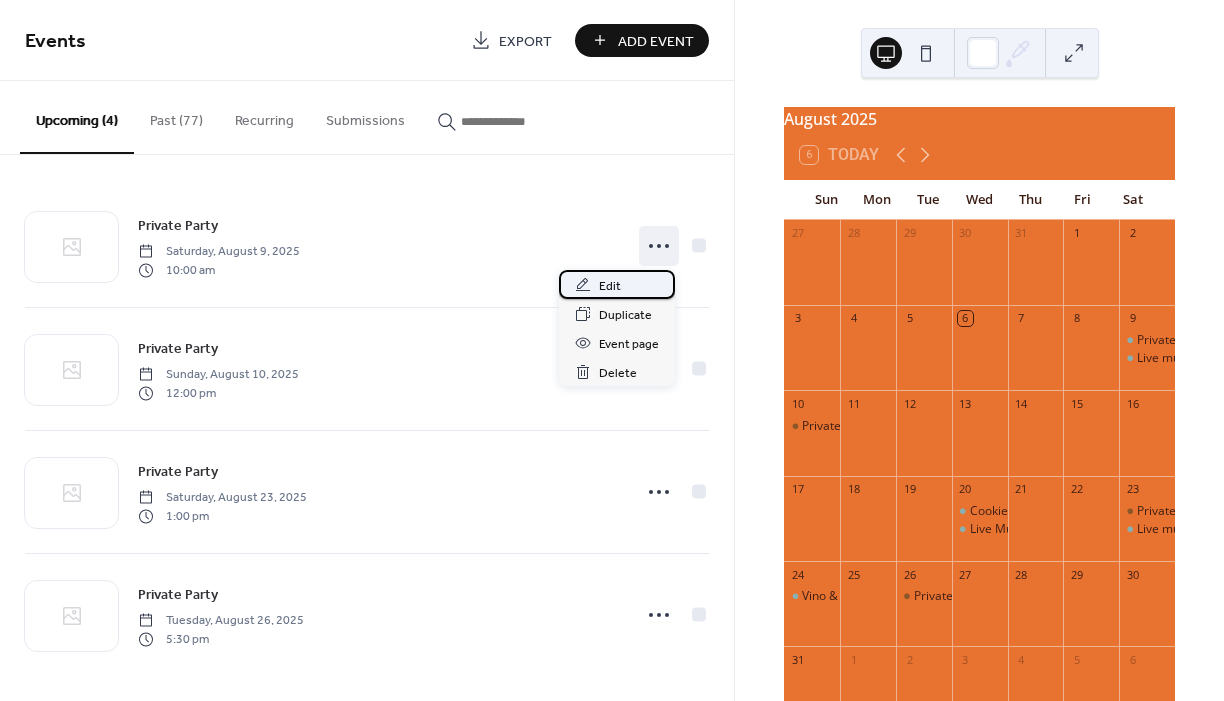 click on "Edit" at bounding box center [617, 284] 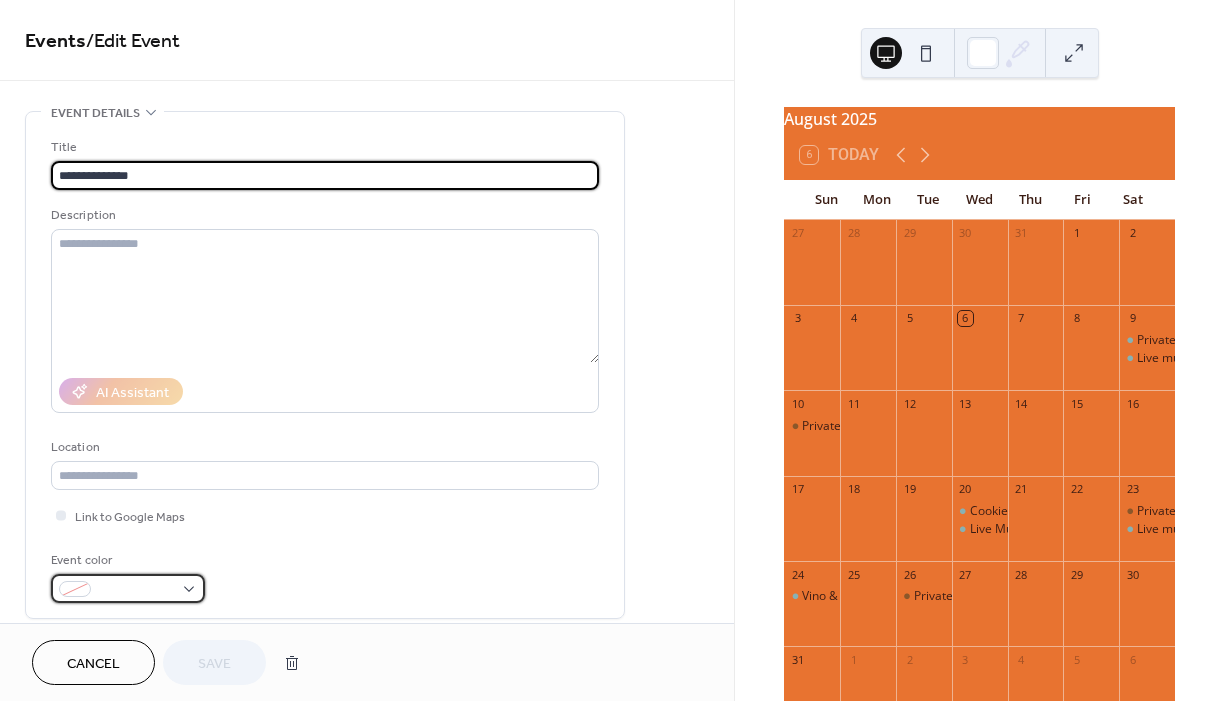 click at bounding box center [136, 590] 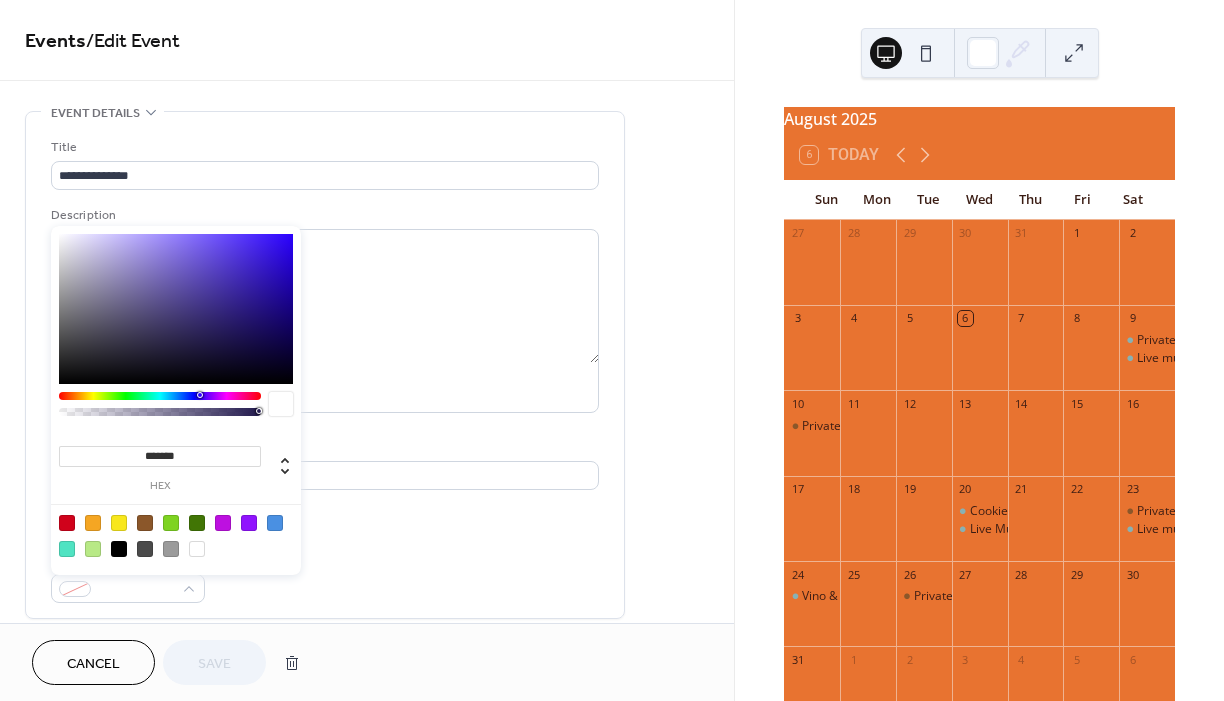 click at bounding box center [145, 523] 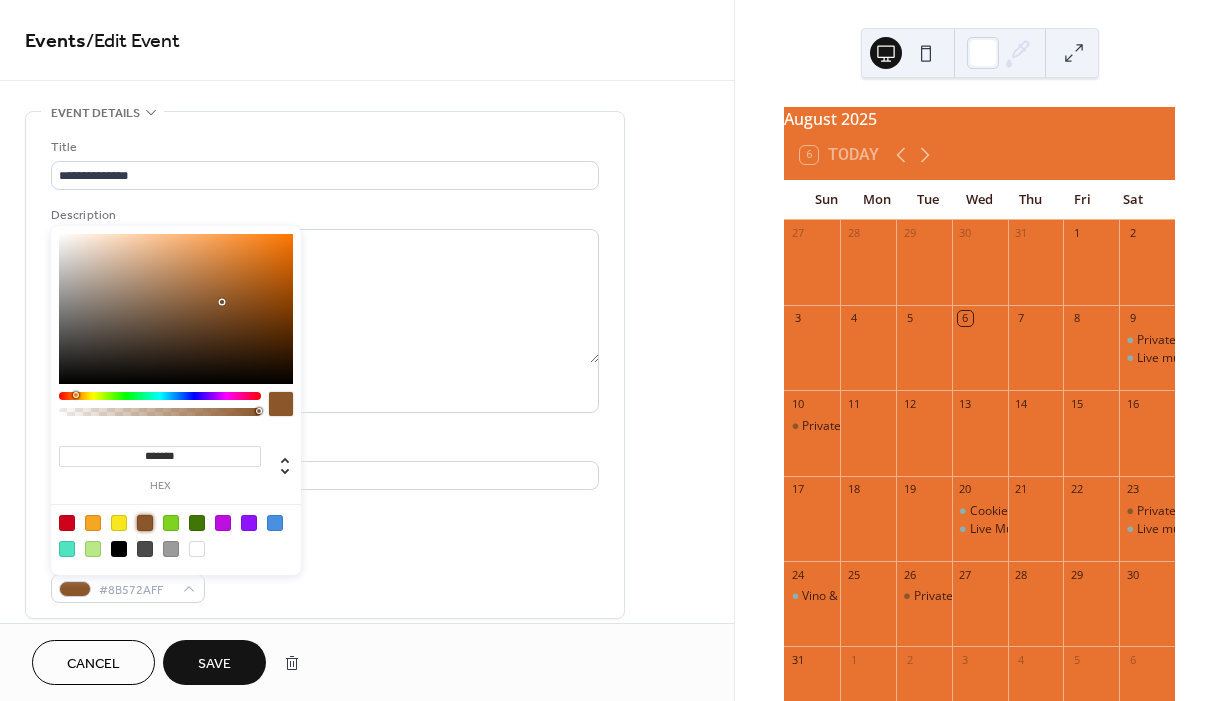 click on "Save" at bounding box center [214, 662] 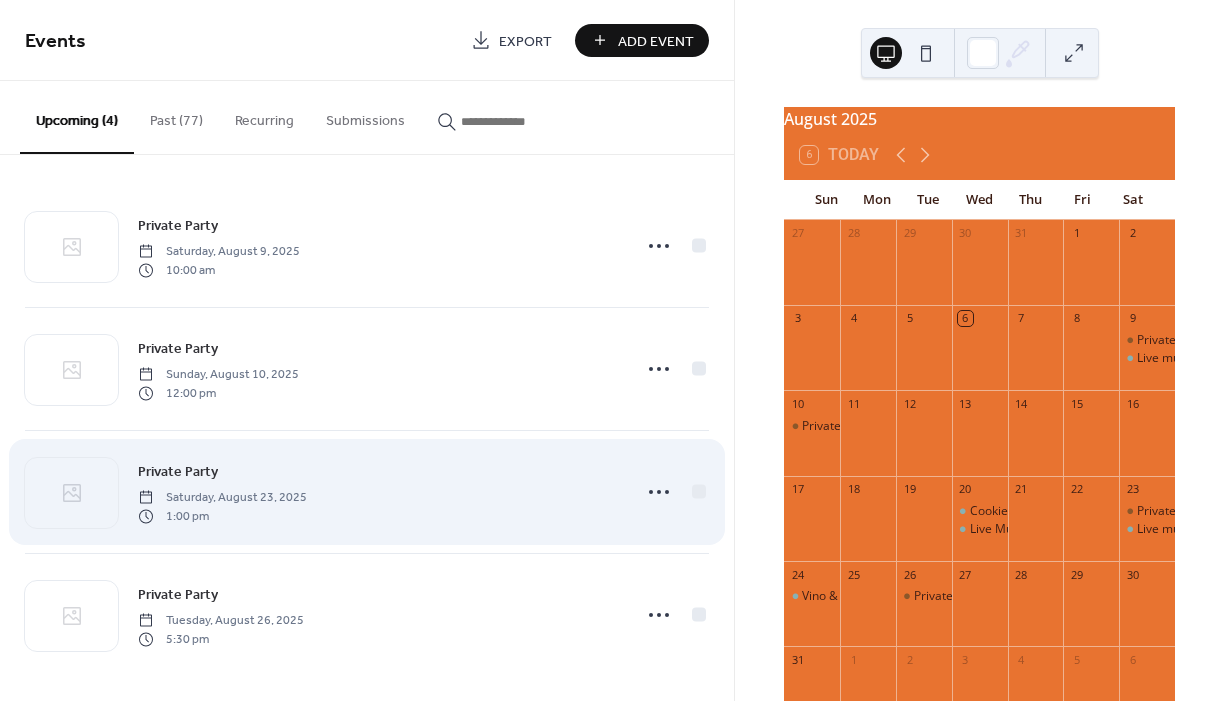 scroll, scrollTop: 5, scrollLeft: 0, axis: vertical 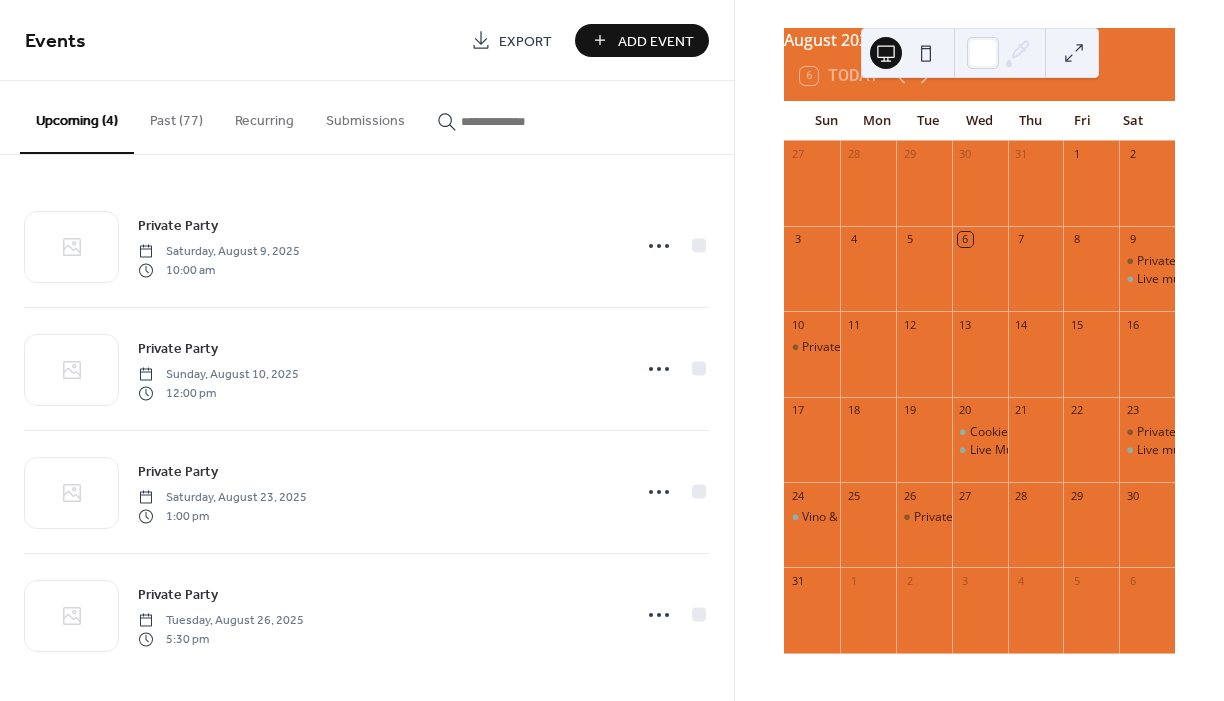 click on "Submissions" at bounding box center [365, 116] 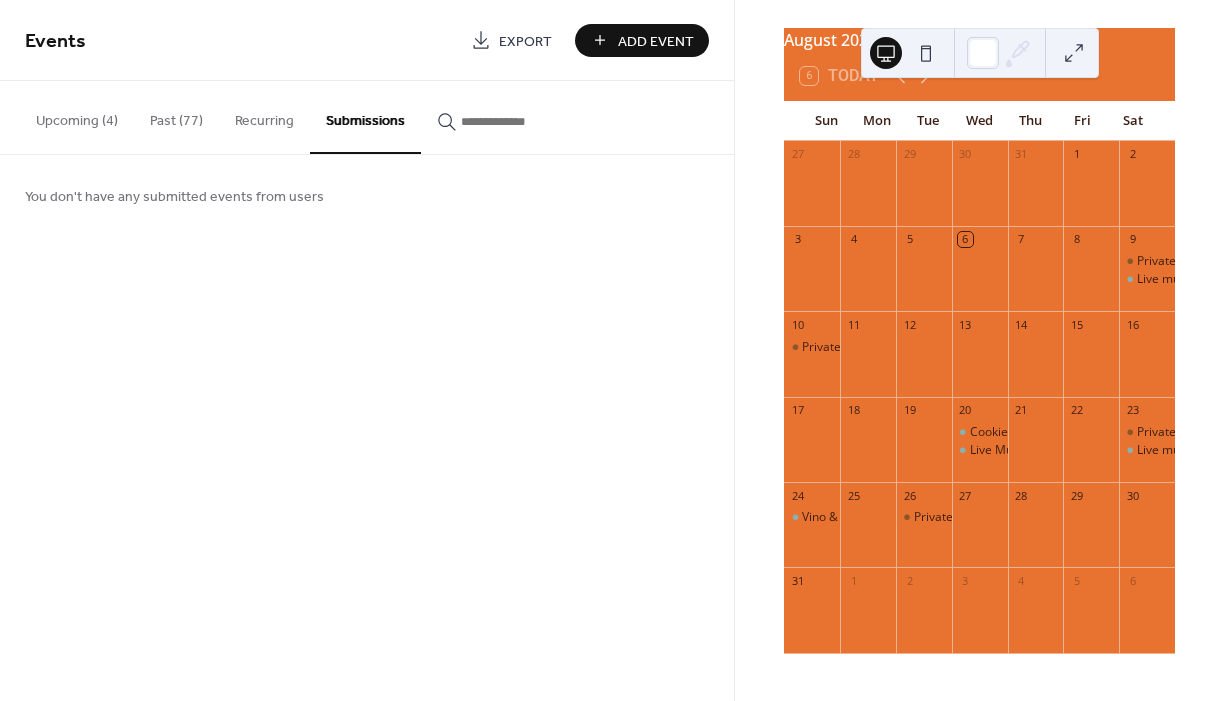 click on "Upcoming (4)" at bounding box center [77, 116] 